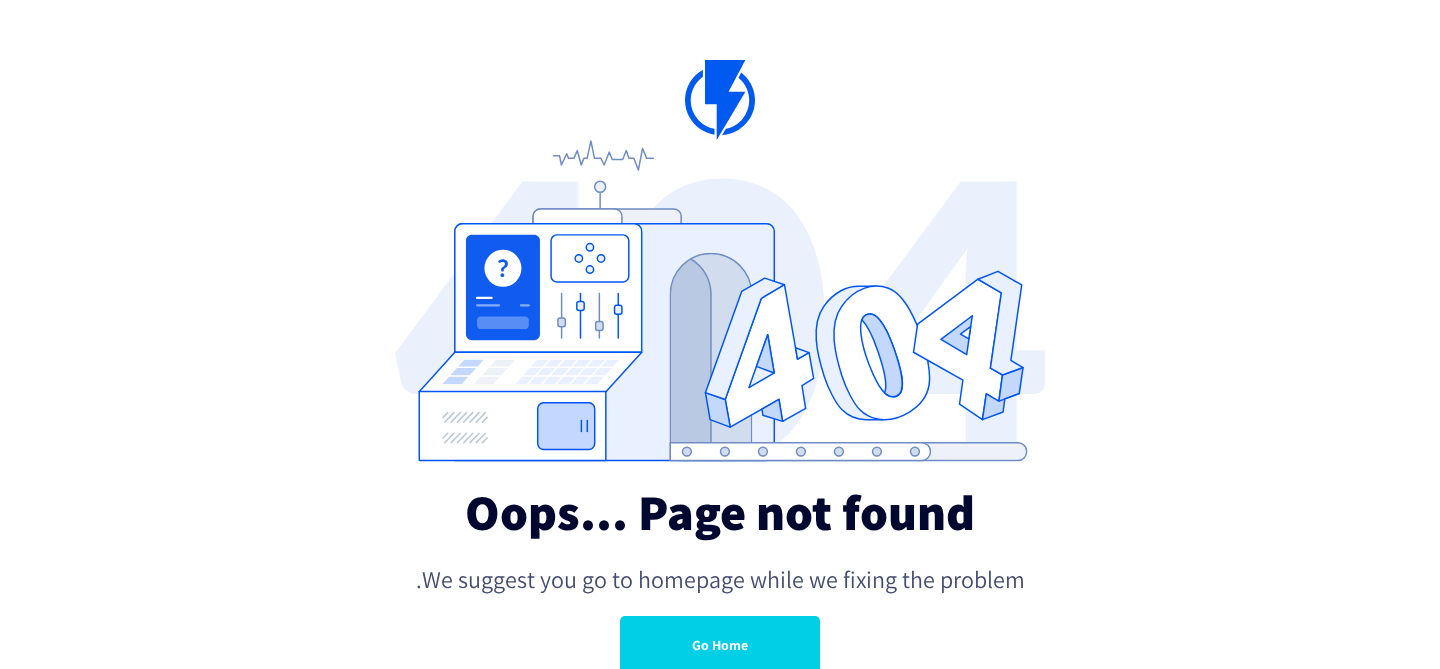 scroll, scrollTop: 24, scrollLeft: 0, axis: vertical 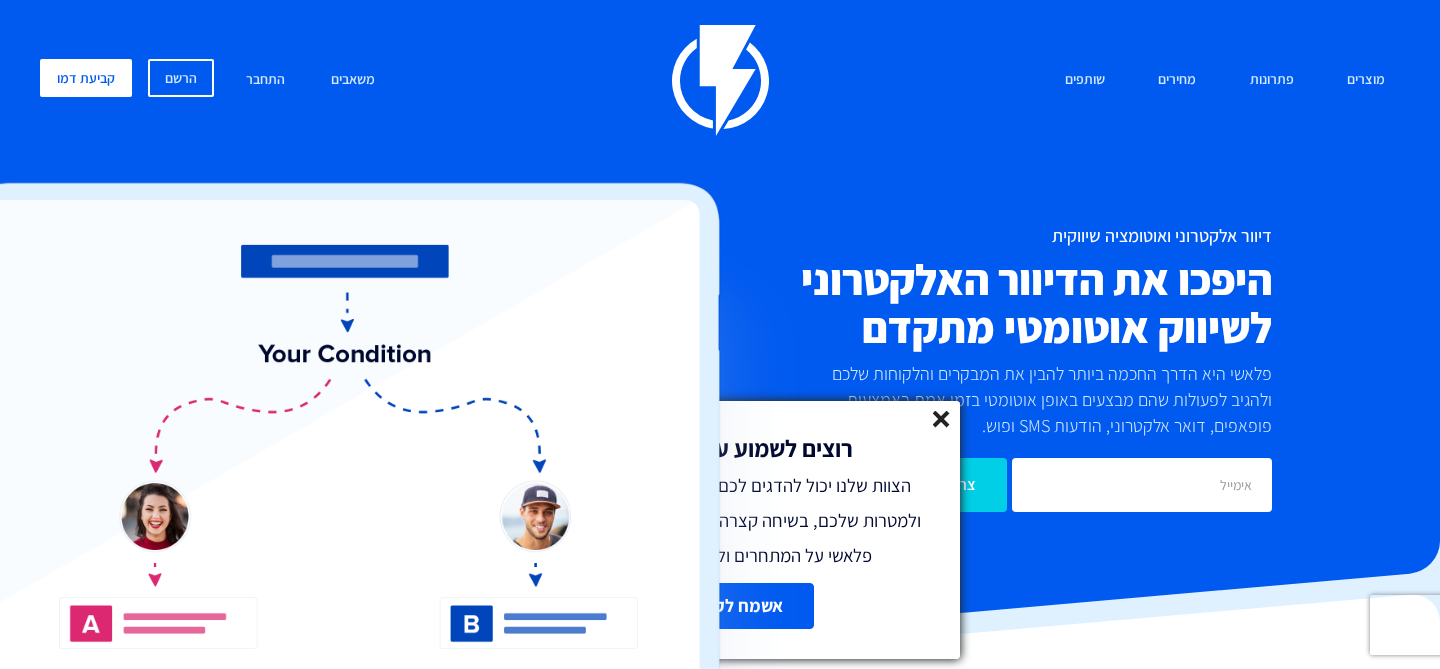 click on "מוצרים
שיווק אוטומטי  הפכו את השיווק לאוטומטי
דיוור אלקטרוני  שלחו את המסר הנכון ללקוח הנכון
פופאפים חכמים  המירו מבקרים באתר ללקוחות נאמנים
דיוור SMS  שלחו הודעות דינאמיות ללקוחות" at bounding box center [720, 80] 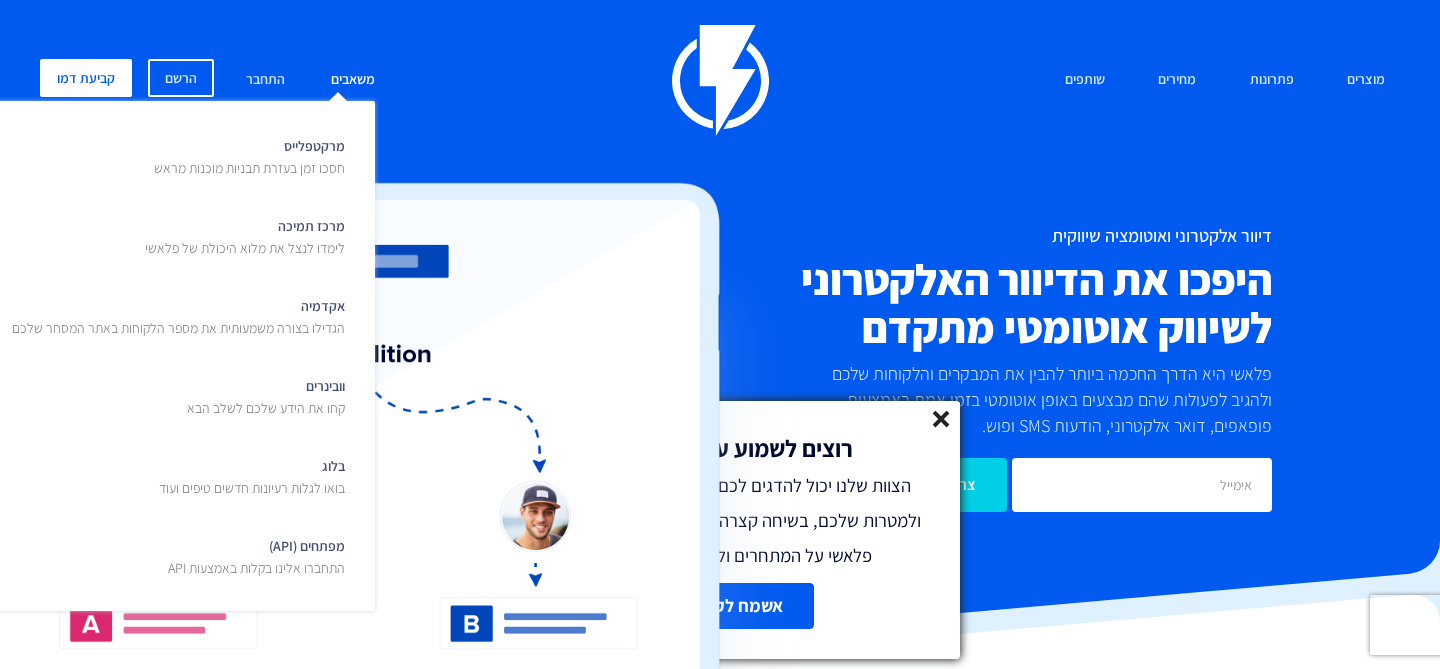 click on "משאבים" at bounding box center [353, 80] 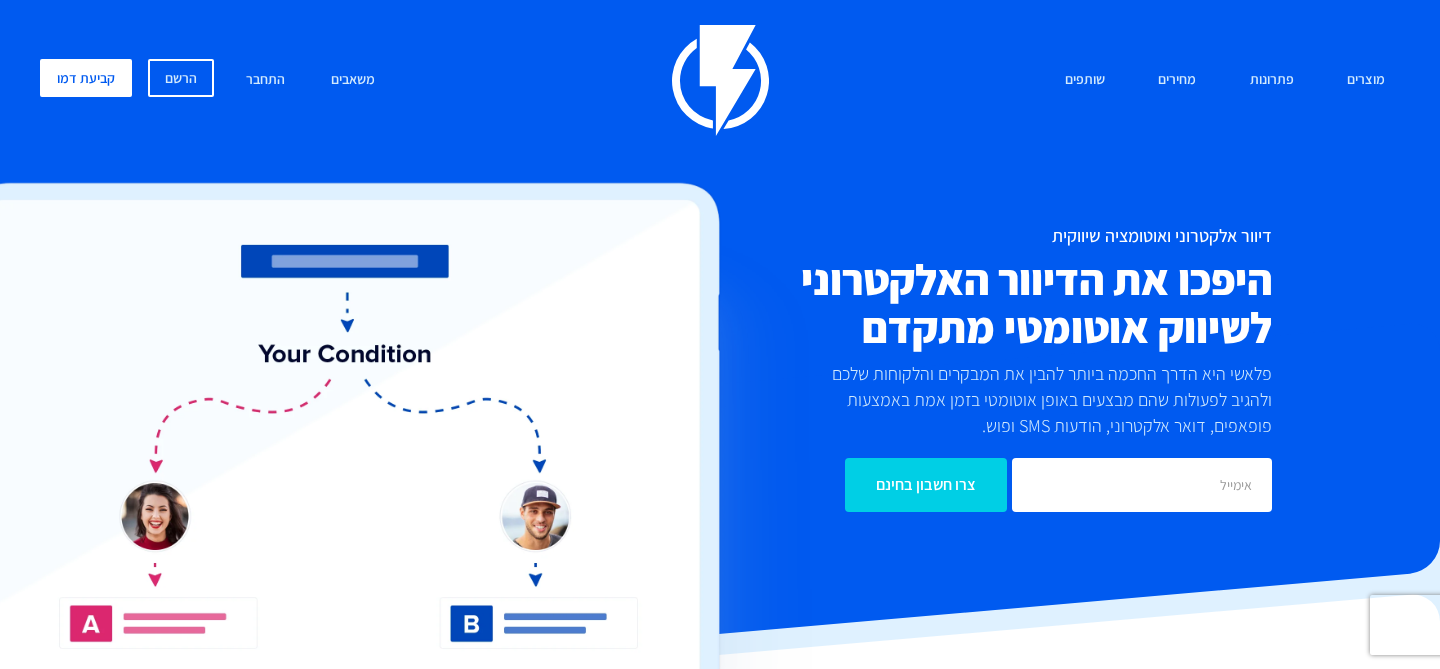 scroll, scrollTop: 0, scrollLeft: 0, axis: both 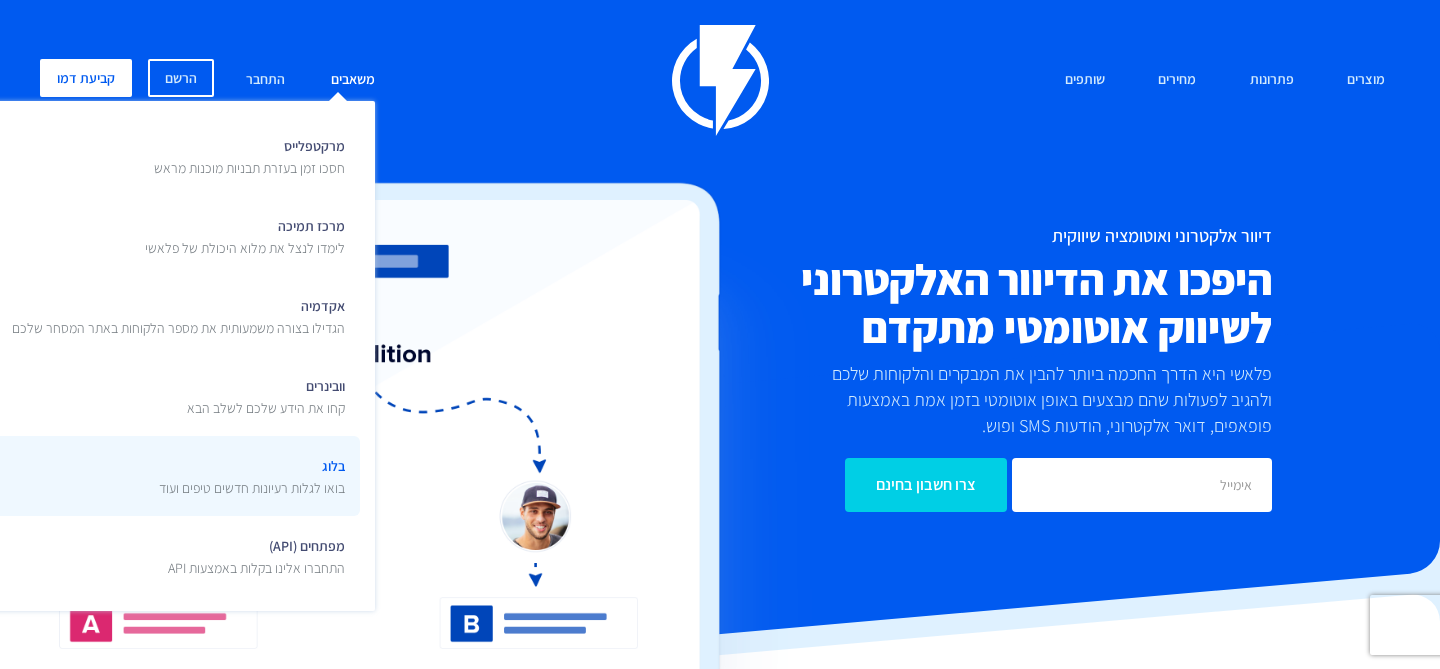 click on "בלוג  בואו לגלות רעיונות חדשים טיפים ועוד" at bounding box center (252, 474) 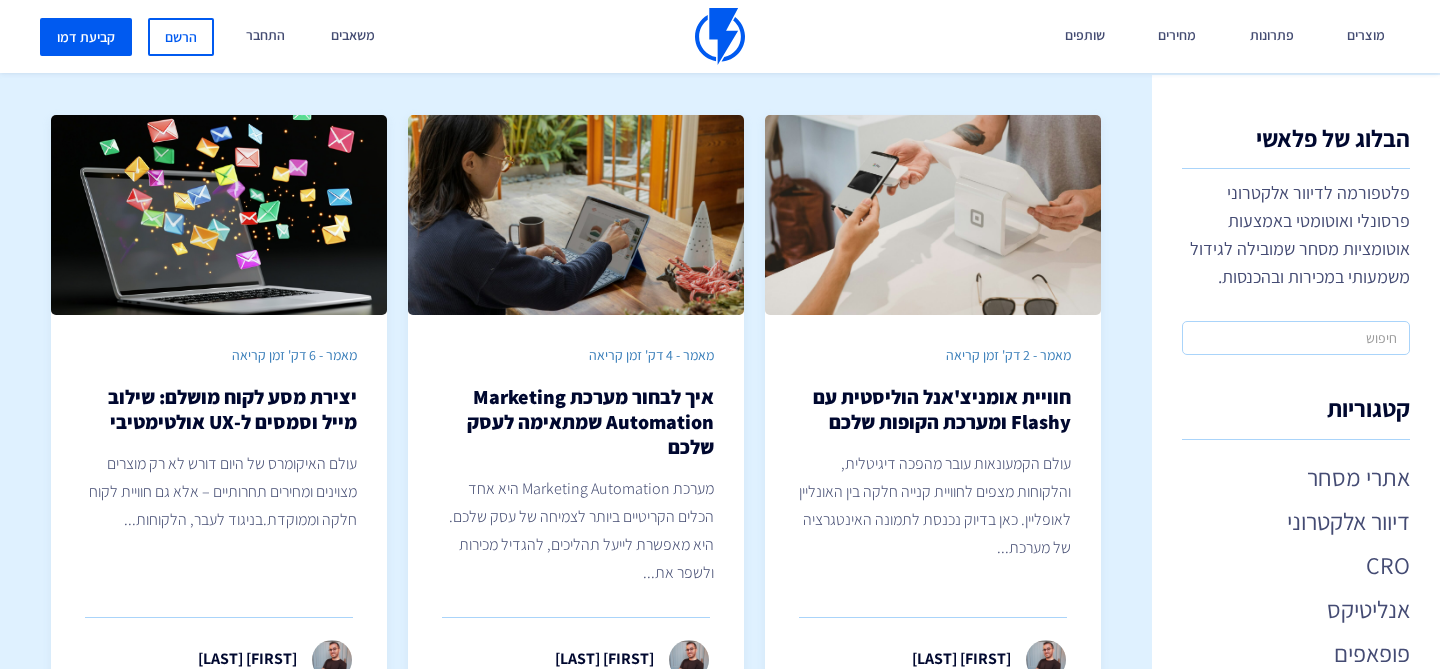 scroll, scrollTop: 0, scrollLeft: 0, axis: both 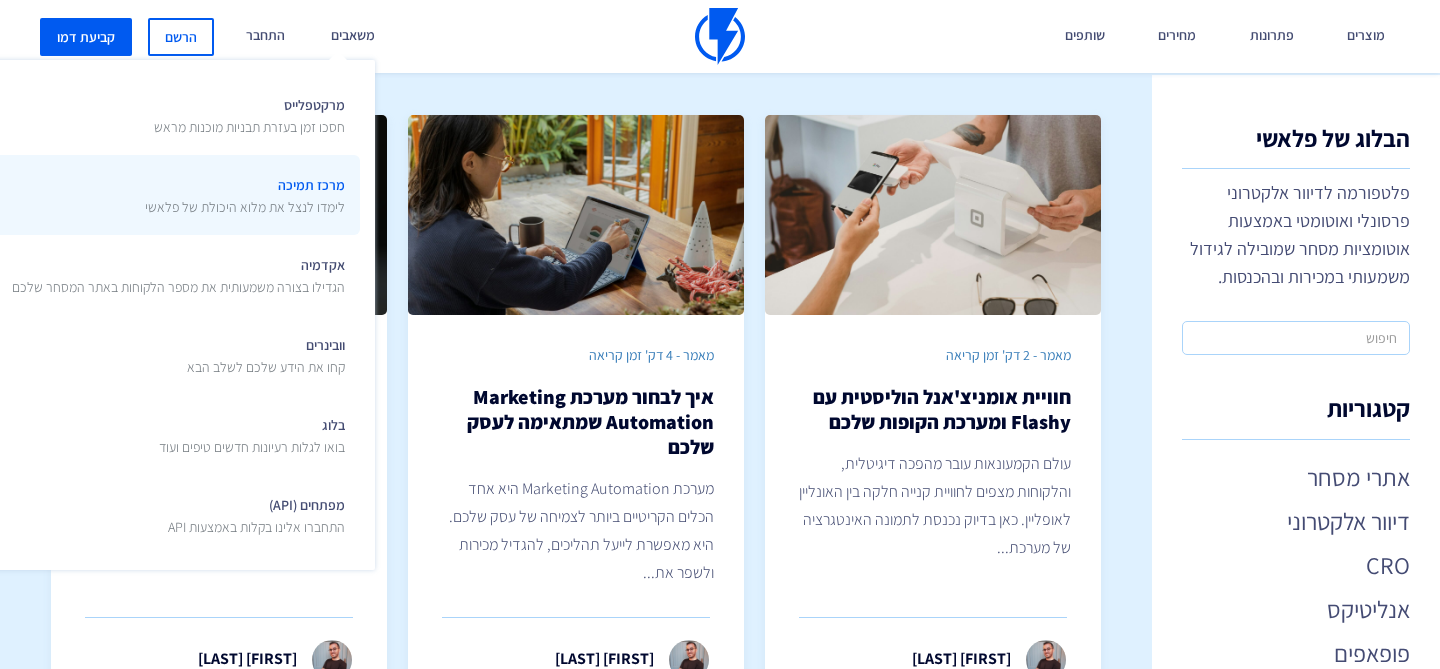 click on "לימדו לנצל את מלוא היכולת של פלאשי" at bounding box center [245, 207] 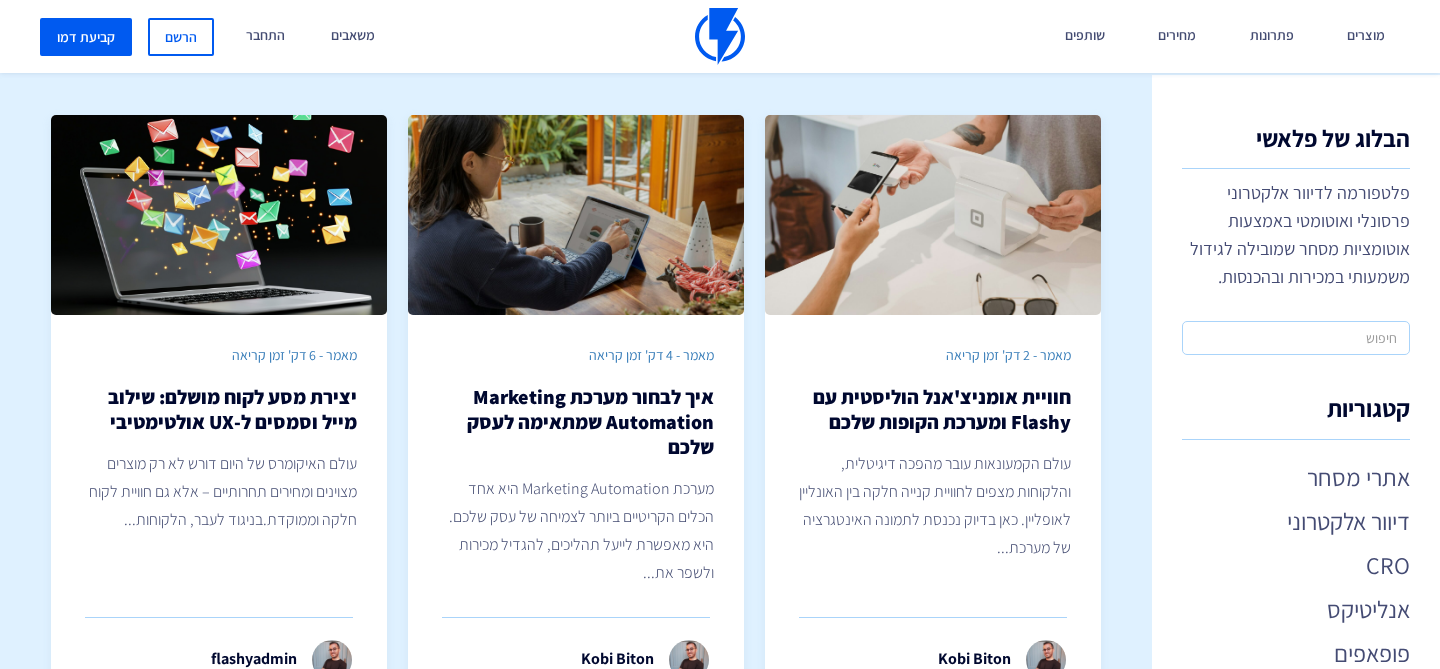 scroll, scrollTop: 0, scrollLeft: 0, axis: both 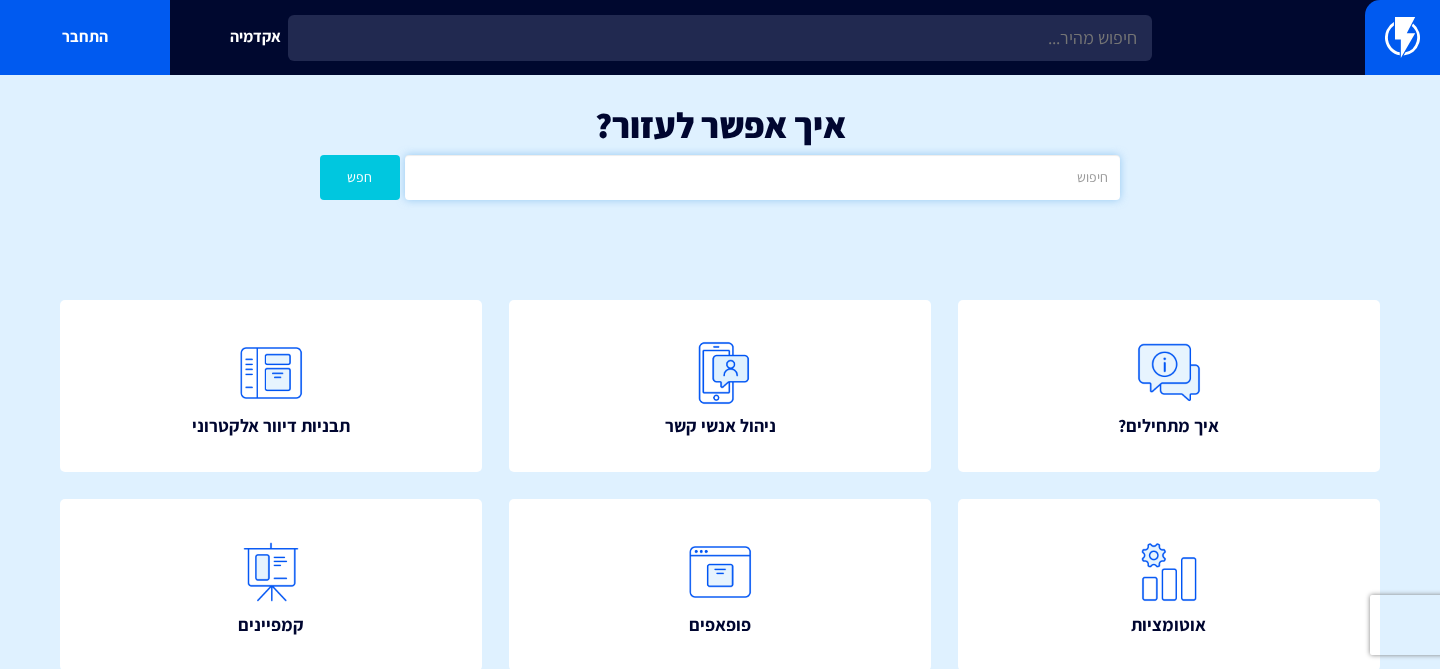 click at bounding box center (762, 177) 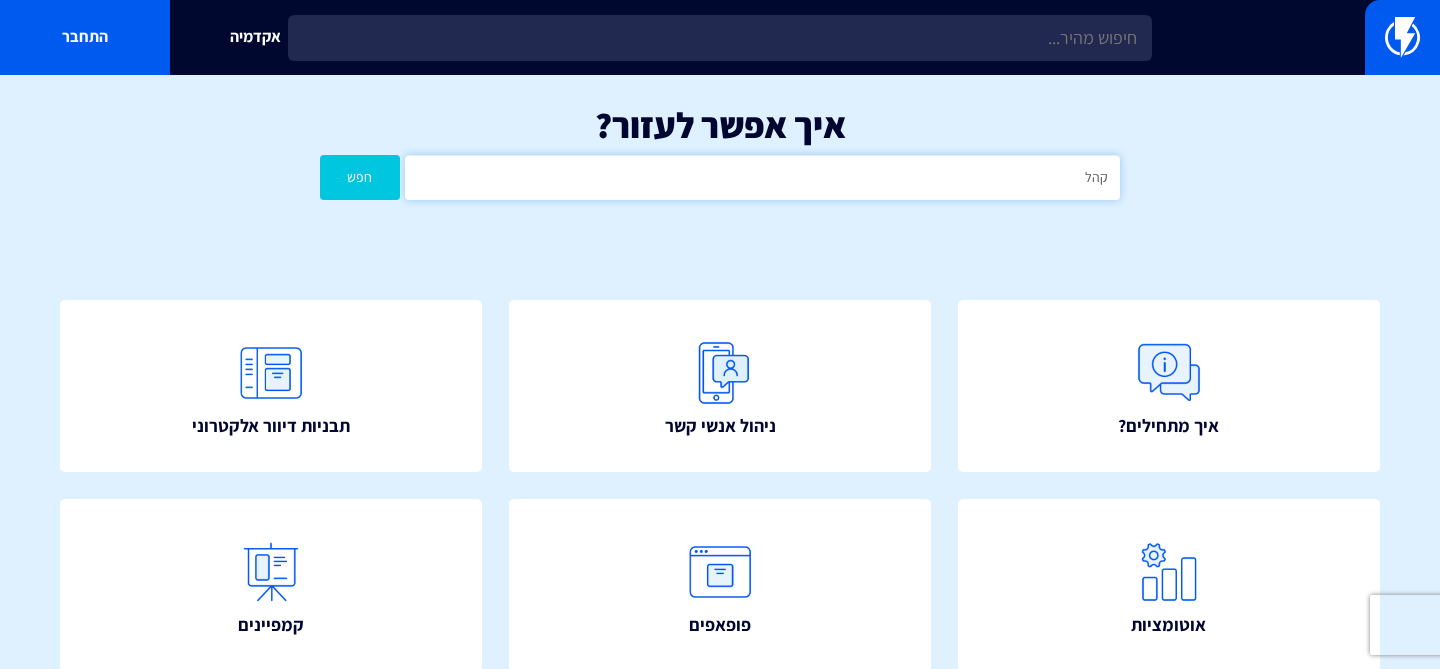 type on "קהל" 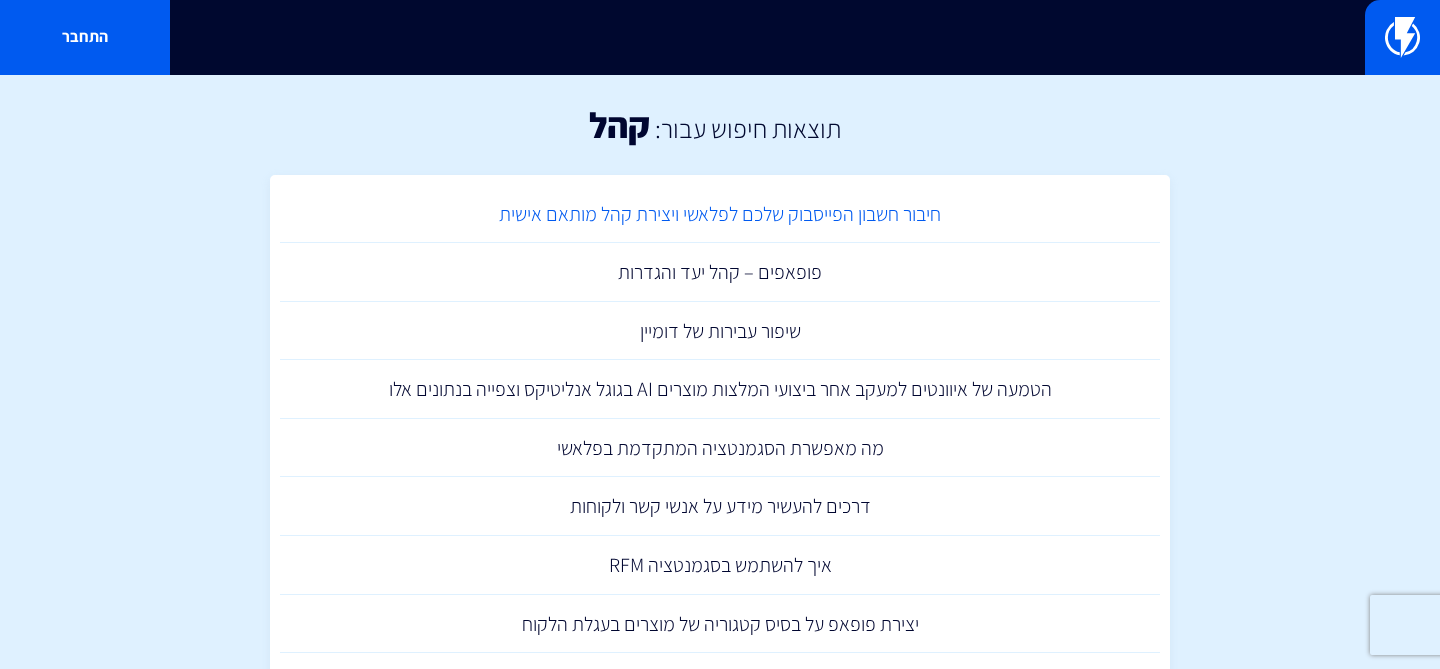 scroll, scrollTop: 0, scrollLeft: 0, axis: both 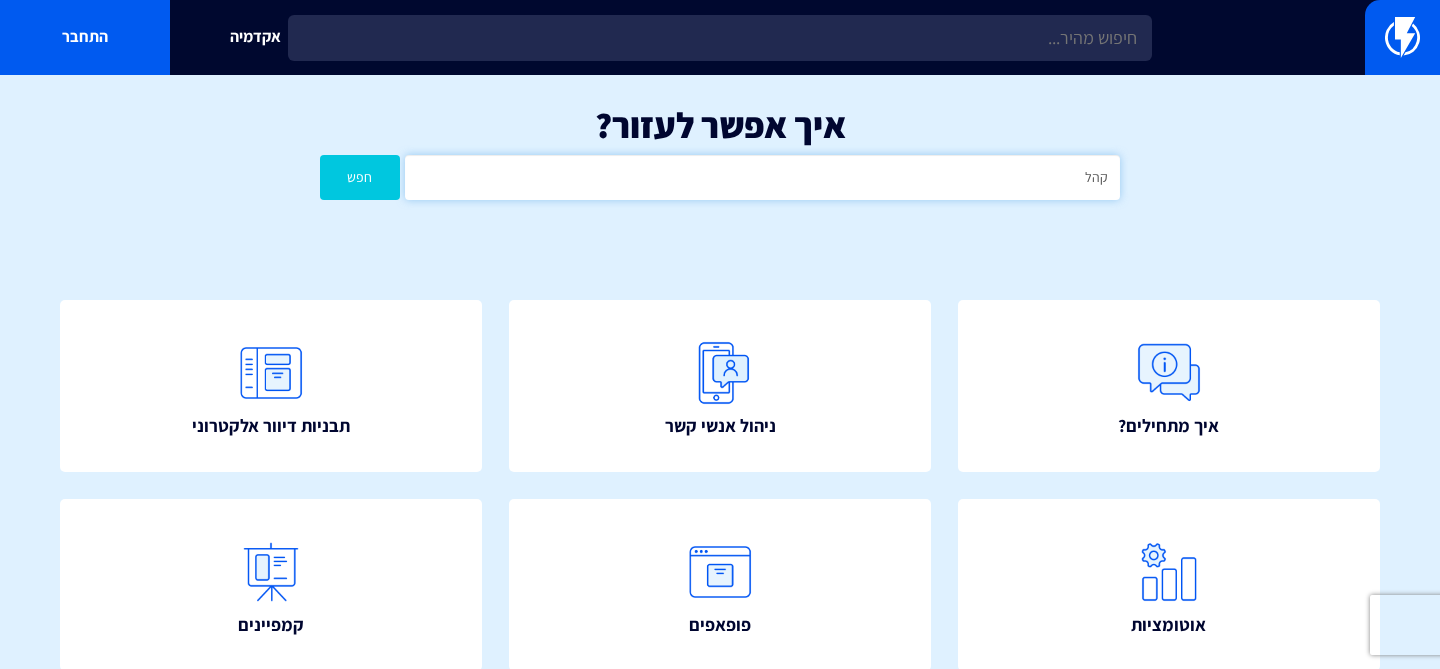 click on "קהל" at bounding box center [762, 177] 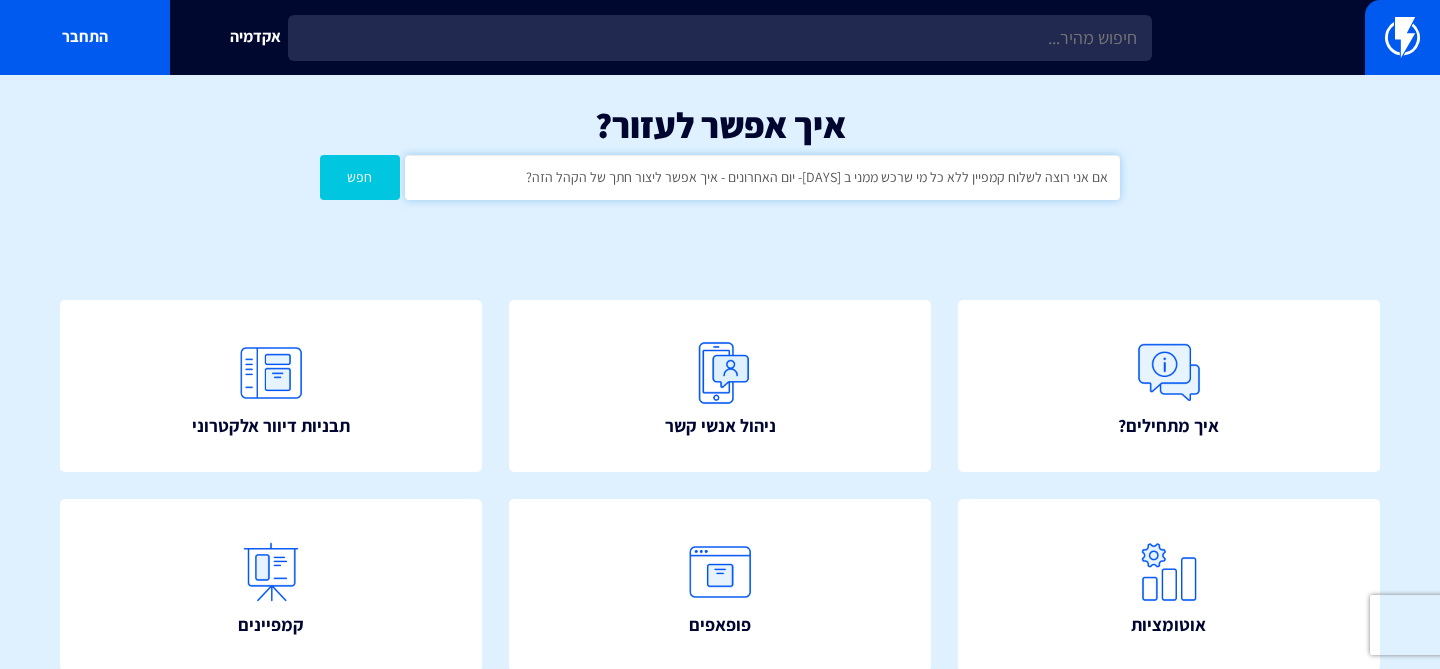 type on "אם אני רוצה לשלוח קמפיין ללא כל מי שרכש ממני ב [DATE] - איך אפשר ליצור חתך של הקהל הזה?" 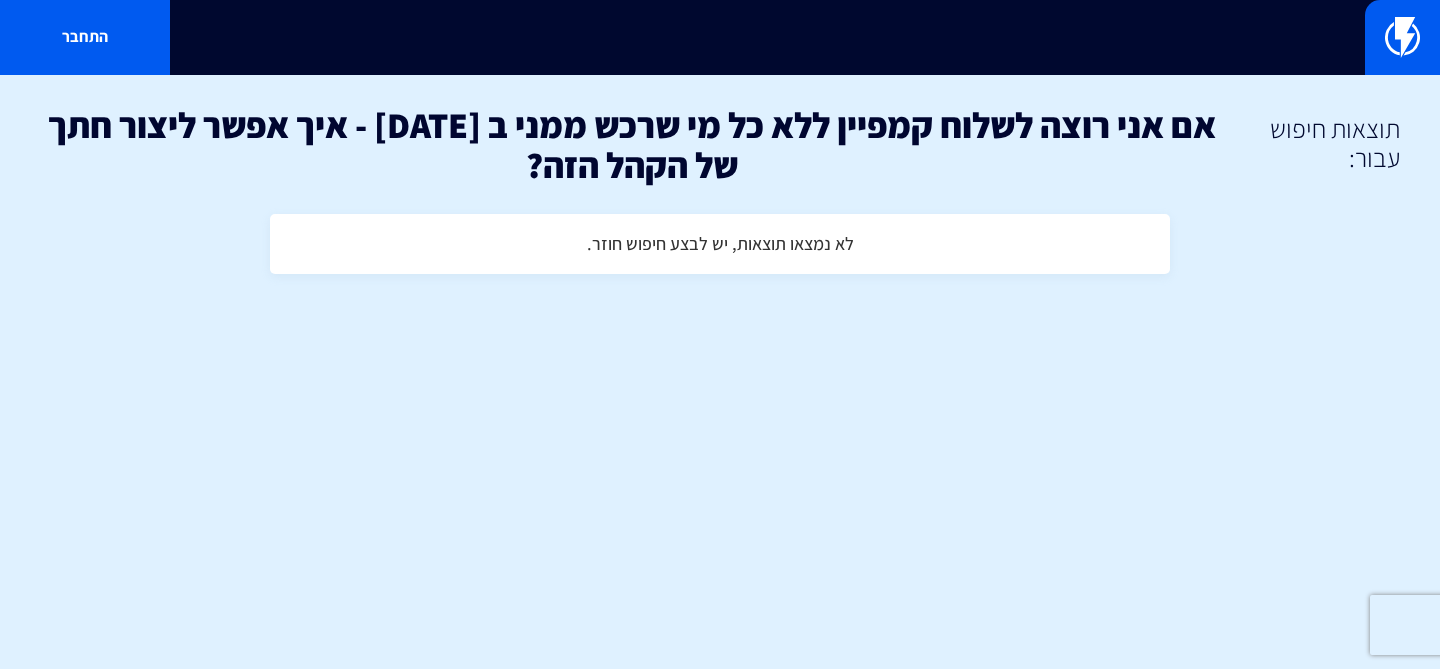 scroll, scrollTop: 0, scrollLeft: 0, axis: both 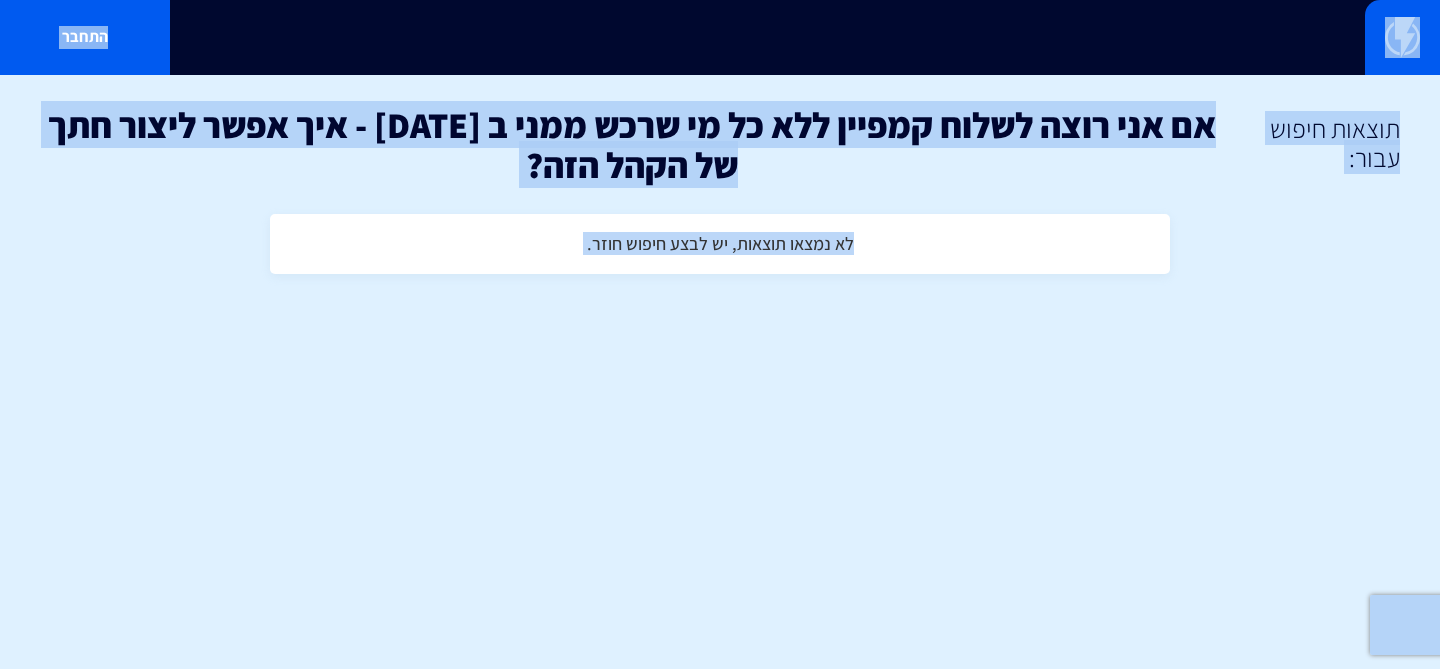 click on "לא נמצאו תוצאות, יש לבצע חיפוש חוזר." at bounding box center [720, 244] 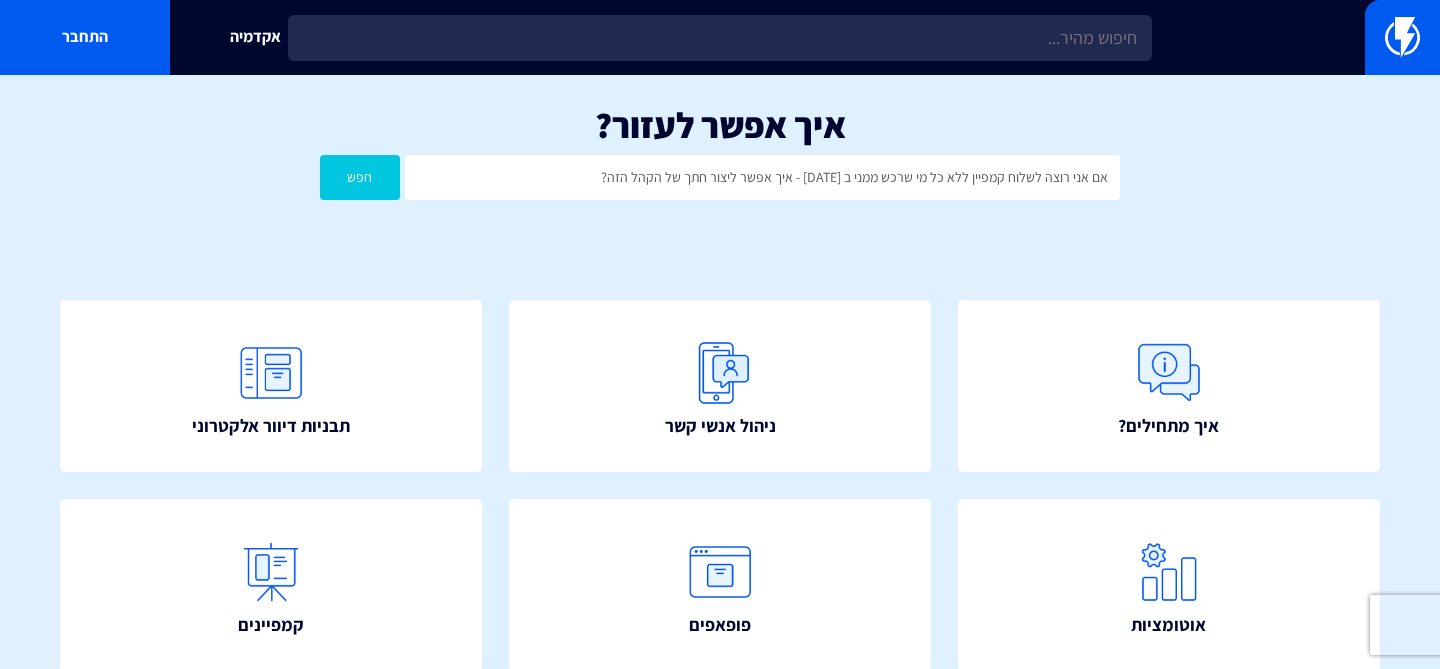 scroll, scrollTop: 0, scrollLeft: 0, axis: both 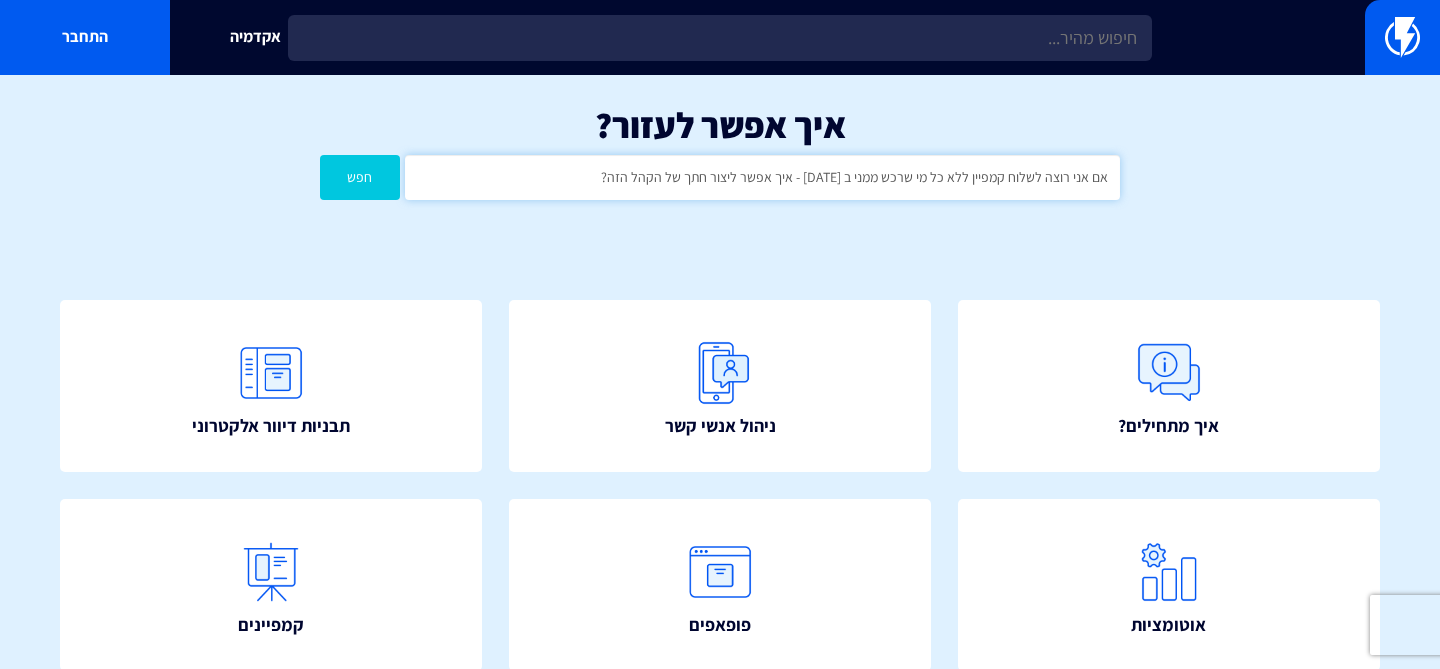 click on "אם אני רוצה לשלוח קמפיין ללא כל מי שרכש ממני ב [DATE] - איך אפשר ליצור חתך של הקהל הזה?" at bounding box center [762, 177] 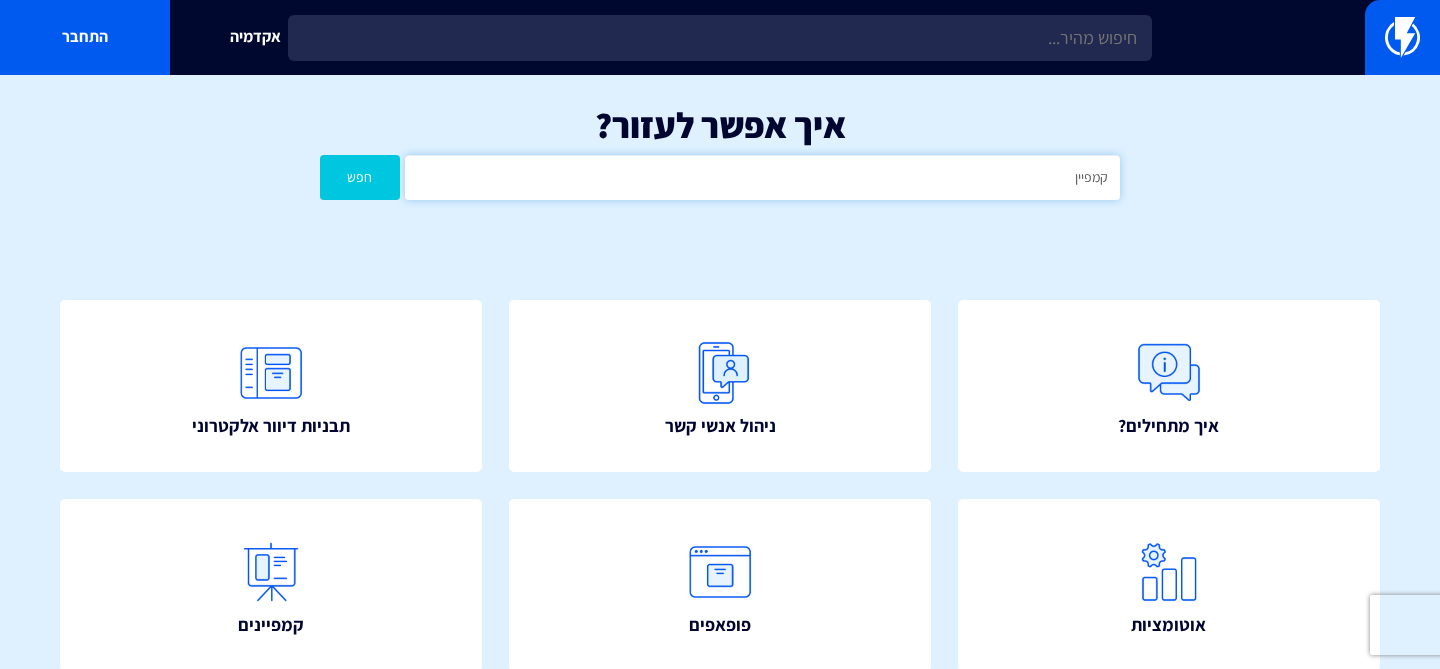 type on "קמפיין" 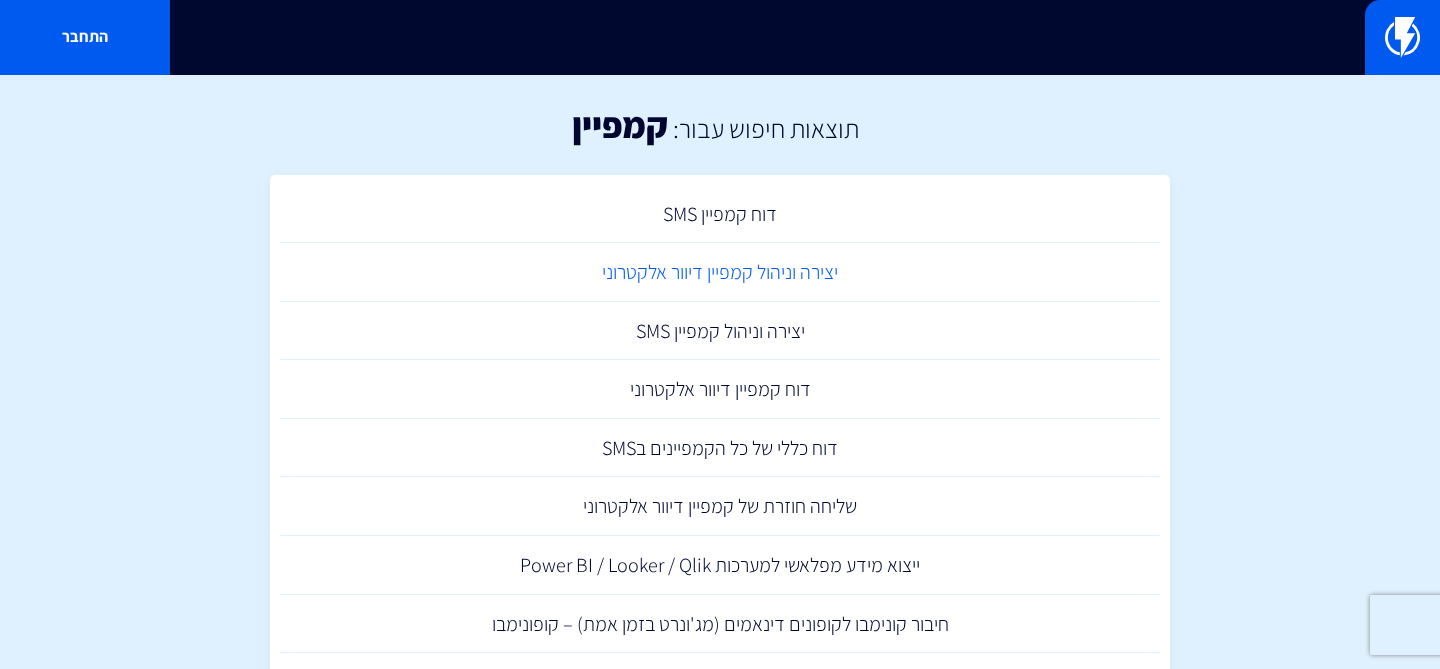 scroll, scrollTop: 0, scrollLeft: 0, axis: both 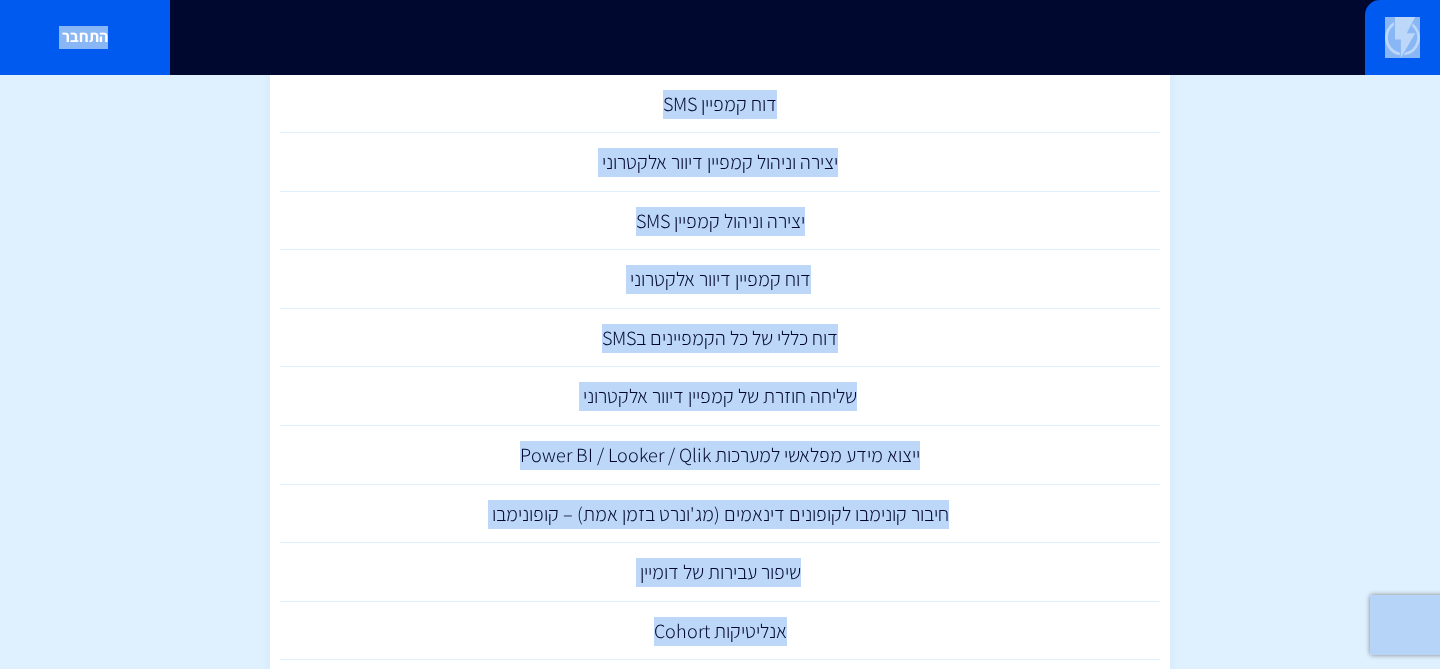 click on "תוצאות חיפוש עבור:
קמפיין
דוח קמפיין SMS
יצירה וניהול קמפיין דיוור אלקטרוני
יצירה וניהול קמפיין SMS
דוח קמפיין דיוור אלקטרוני
דוח כללי של כל הקמפיינים בSMS
שליחה חוזרת של קמפיין דיוור אלקטרוני
ייצוא מידע מפלאשי למערכות Power BI / Looker / Qlik
חיבור קונימבו לקופונים דינאמים (מג'ונרט בזמן אמת) – קופונימבו אנליטיקות Cohort" at bounding box center (720, 1338) 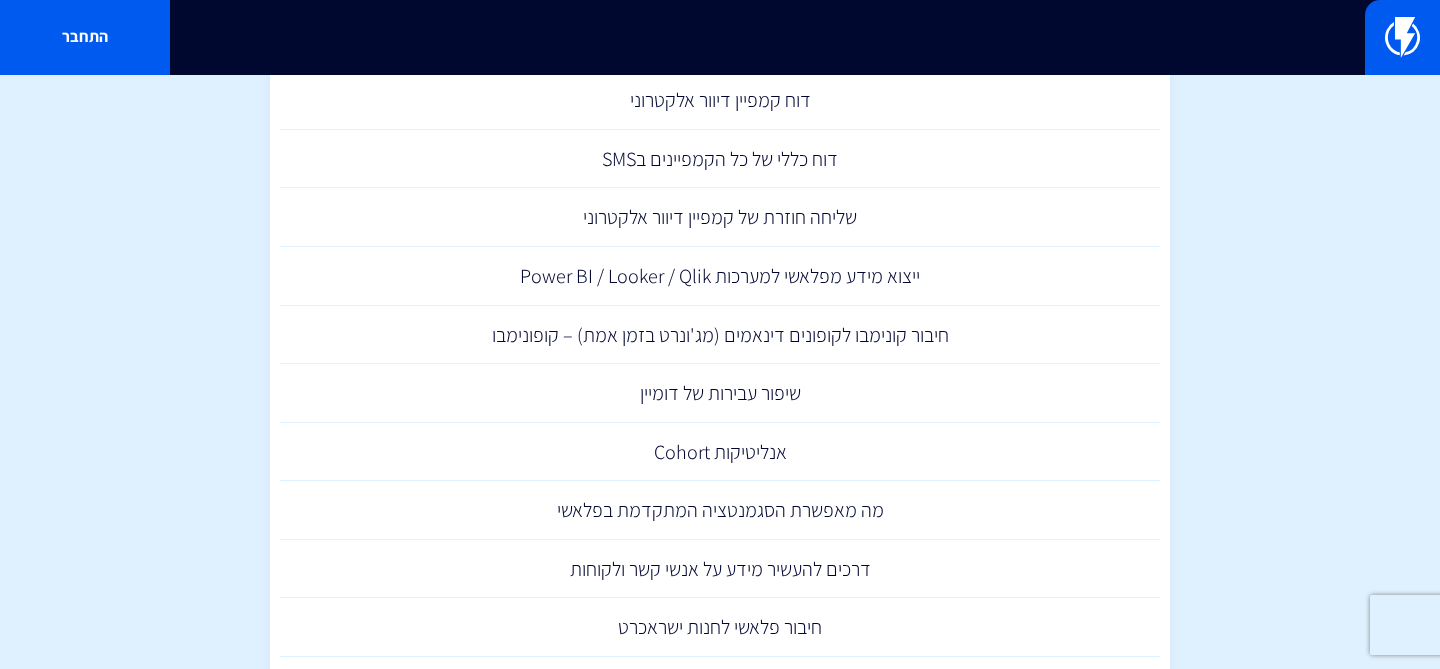 scroll, scrollTop: 307, scrollLeft: 0, axis: vertical 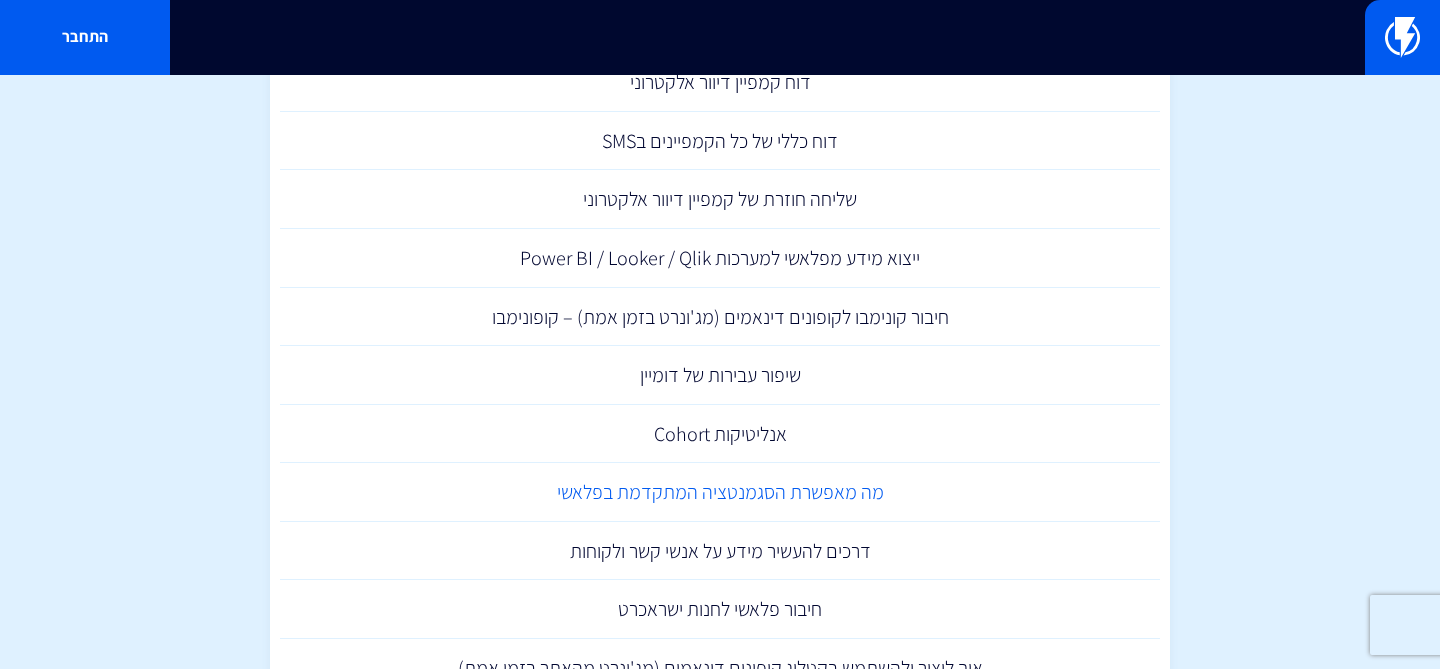 click on "מה מאפשרת הסגמנטציה המתקדמת בפלאשי" at bounding box center (720, 492) 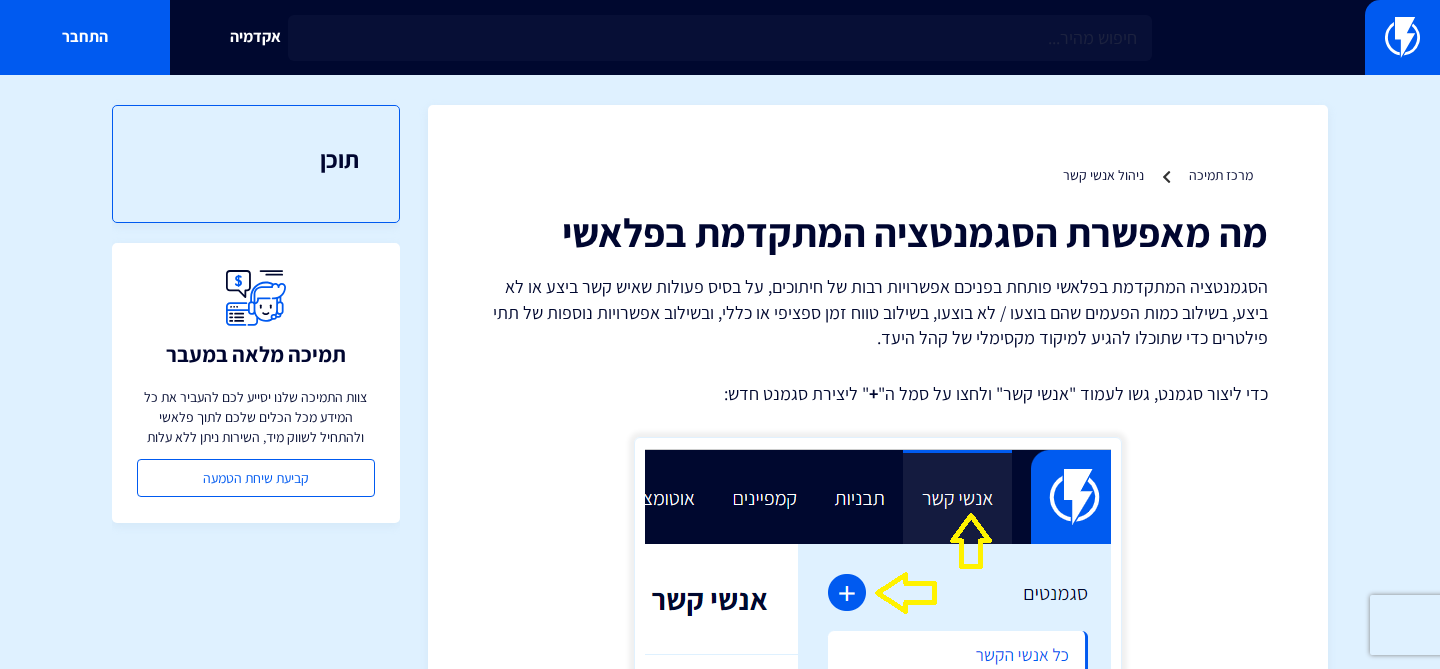 scroll, scrollTop: 78, scrollLeft: 0, axis: vertical 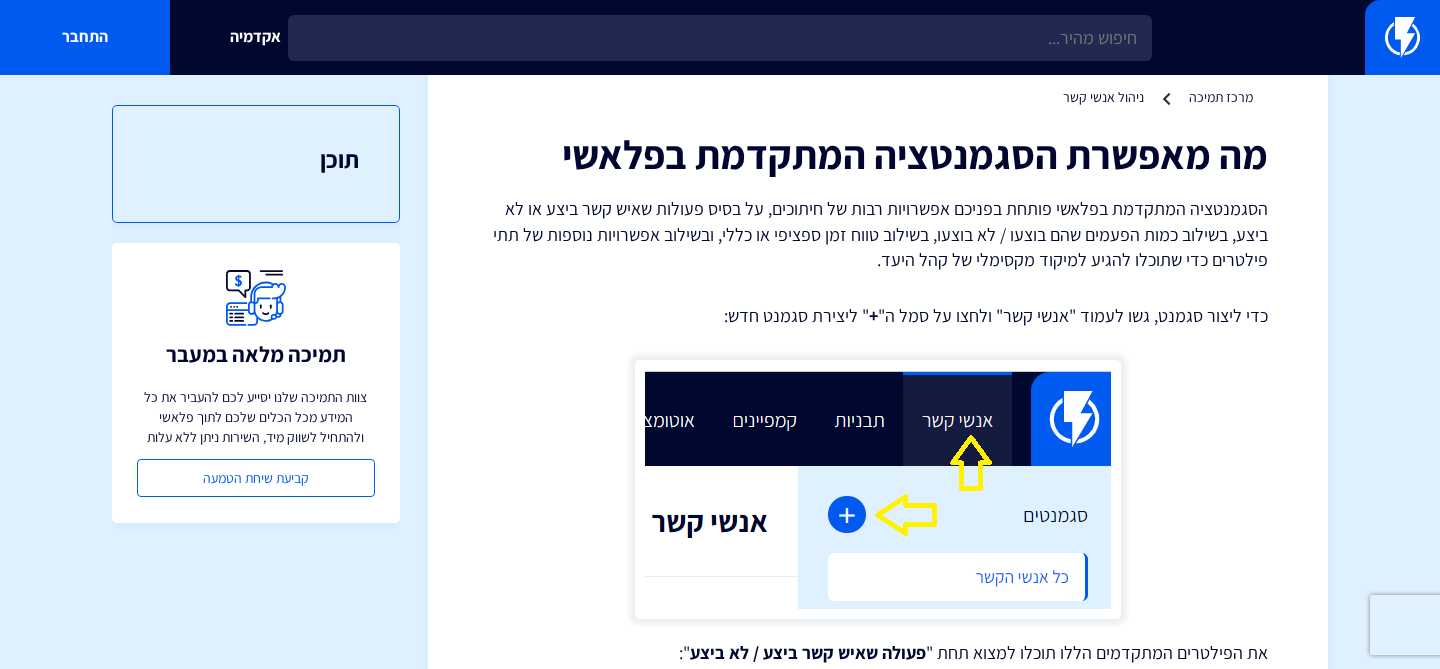 click on "מרכז תמיכה
ניהול אנשי קשר
מה מאפשרת הסגמנטציה המתקדמת בפלאשי
כדי ליצור סגמנט, גשו לעמוד "אנשי קשר" ולחצו על סמל ה" + " ליצירת סגמנט חדש:
את הפילטרים המתקדמים הללו תוכלו למצוא תחת " פעולה שאיש קשר ביצע / לא ביצע ":
תתי פילטרים , כמו למשל:
+ :" at bounding box center (720, 1076) 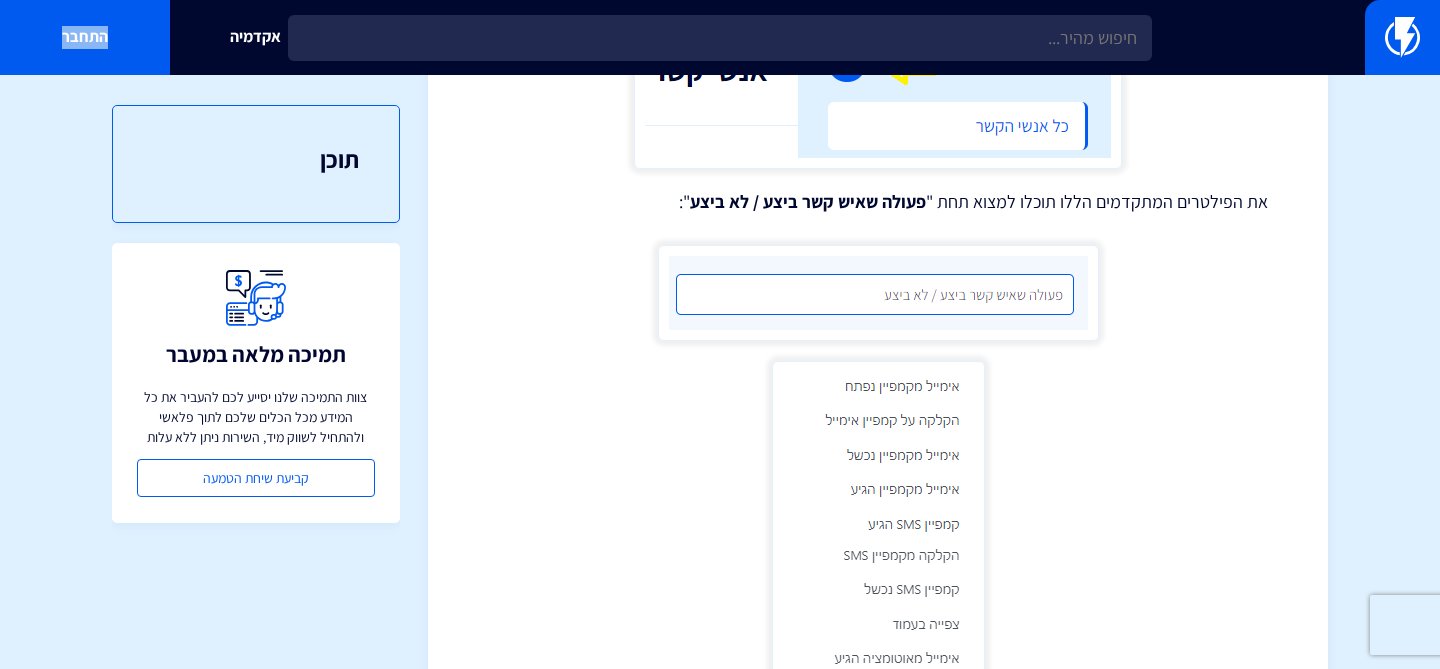 scroll, scrollTop: 537, scrollLeft: 0, axis: vertical 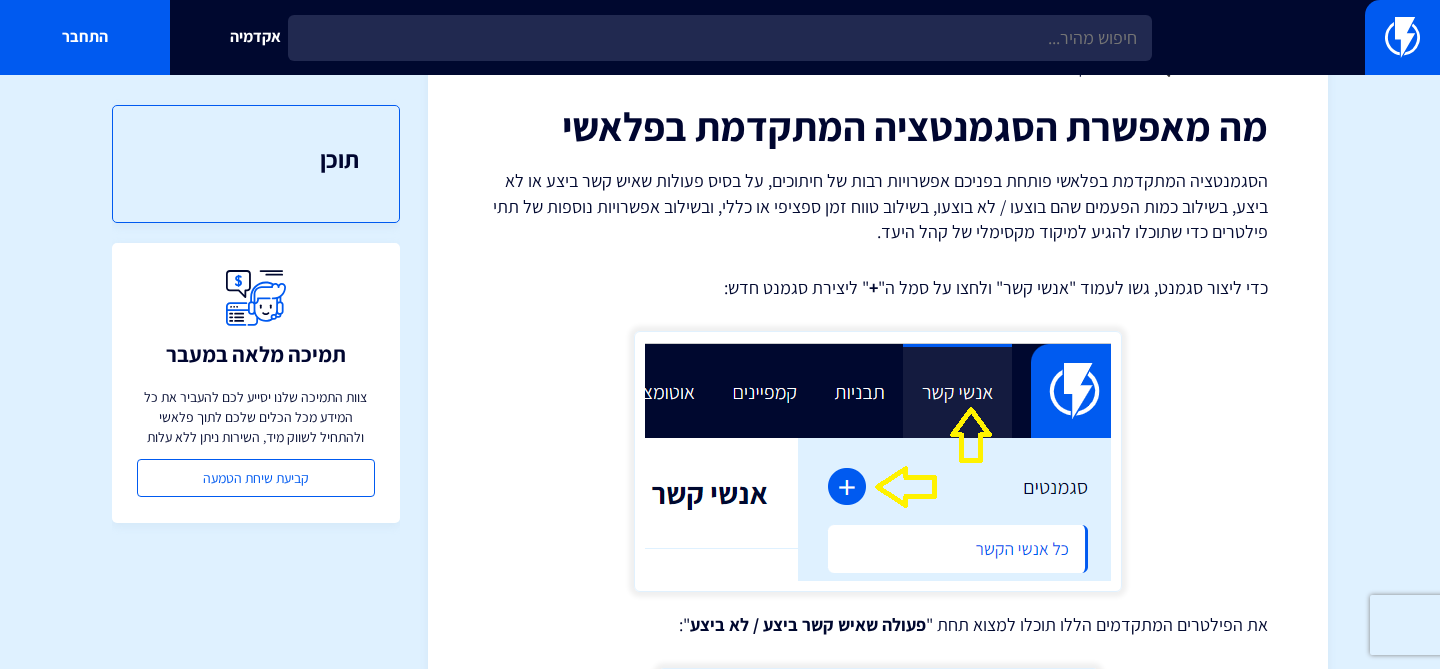 click on "כדי ליצור סגמנט, גשו לעמוד "אנשי קשר" ולחצו על סמל ה" + " ליצירת סגמנט חדש:" at bounding box center (878, 288) 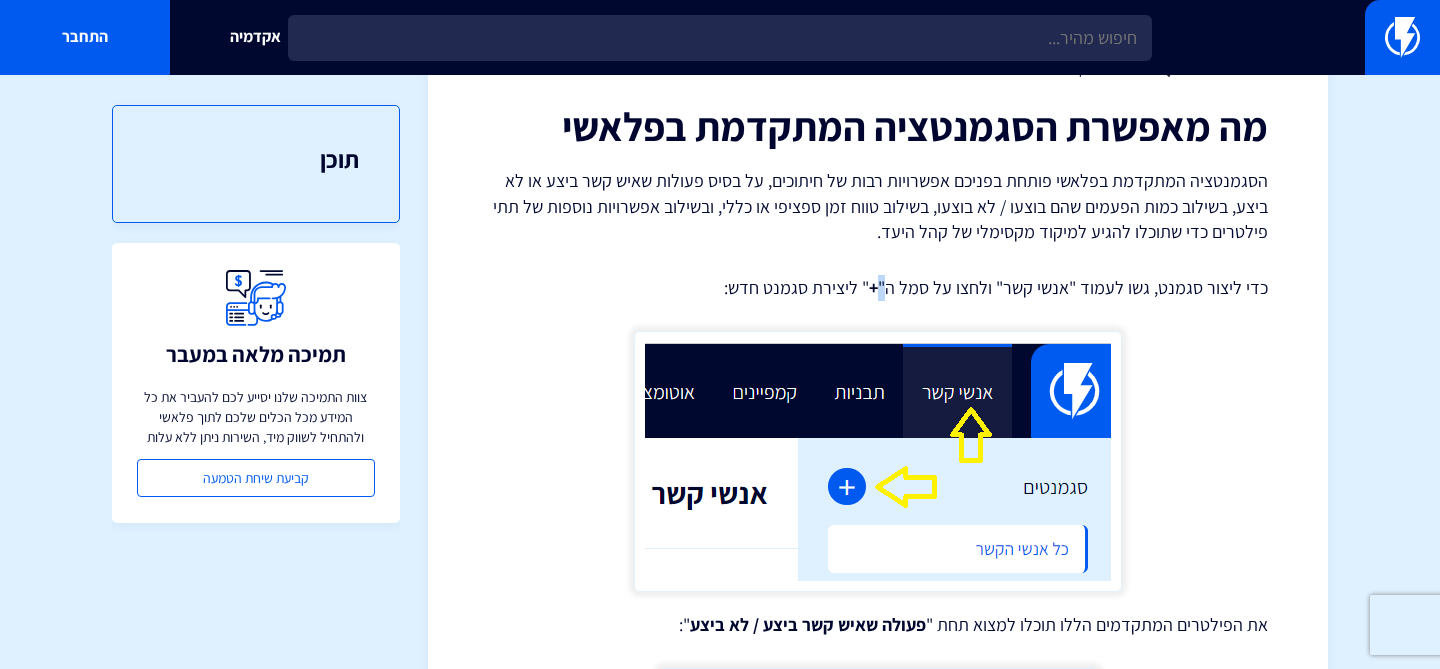 click on "כדי ליצור סגמנט, גשו לעמוד "אנשי קשר" ולחצו על סמל ה" + " ליצירת סגמנט חדש:" at bounding box center (878, 288) 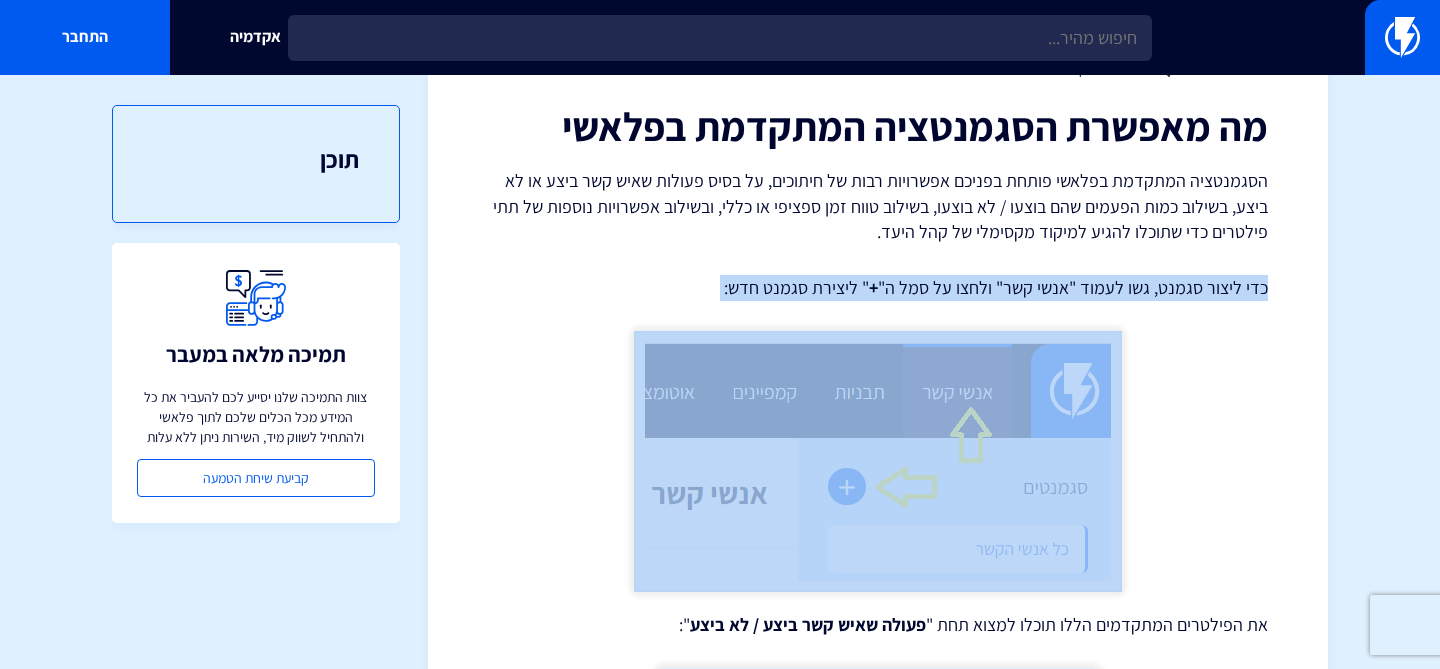 copy on "כדי ליצור סגמנט, גשו לעמוד "אנשי קשר" ולחצו על סמל ה" + " ליצירת סגמנט חדש:" 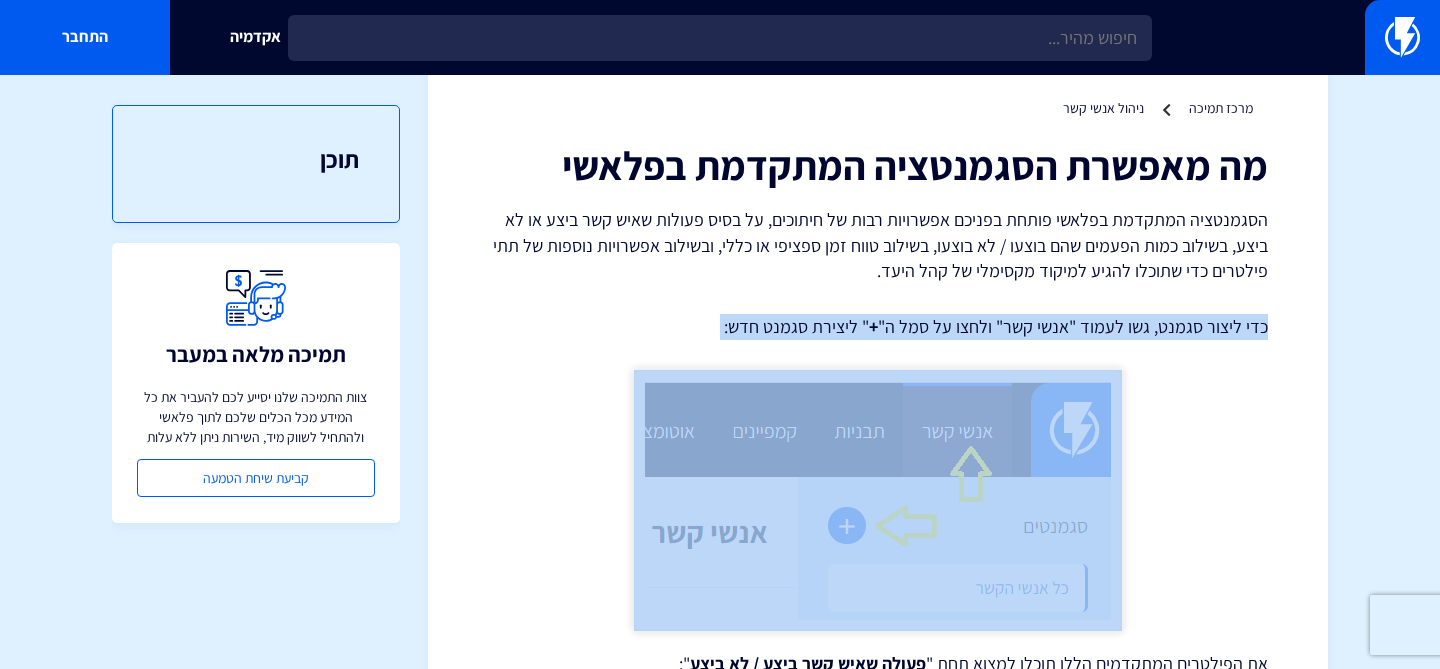 scroll, scrollTop: 10, scrollLeft: 0, axis: vertical 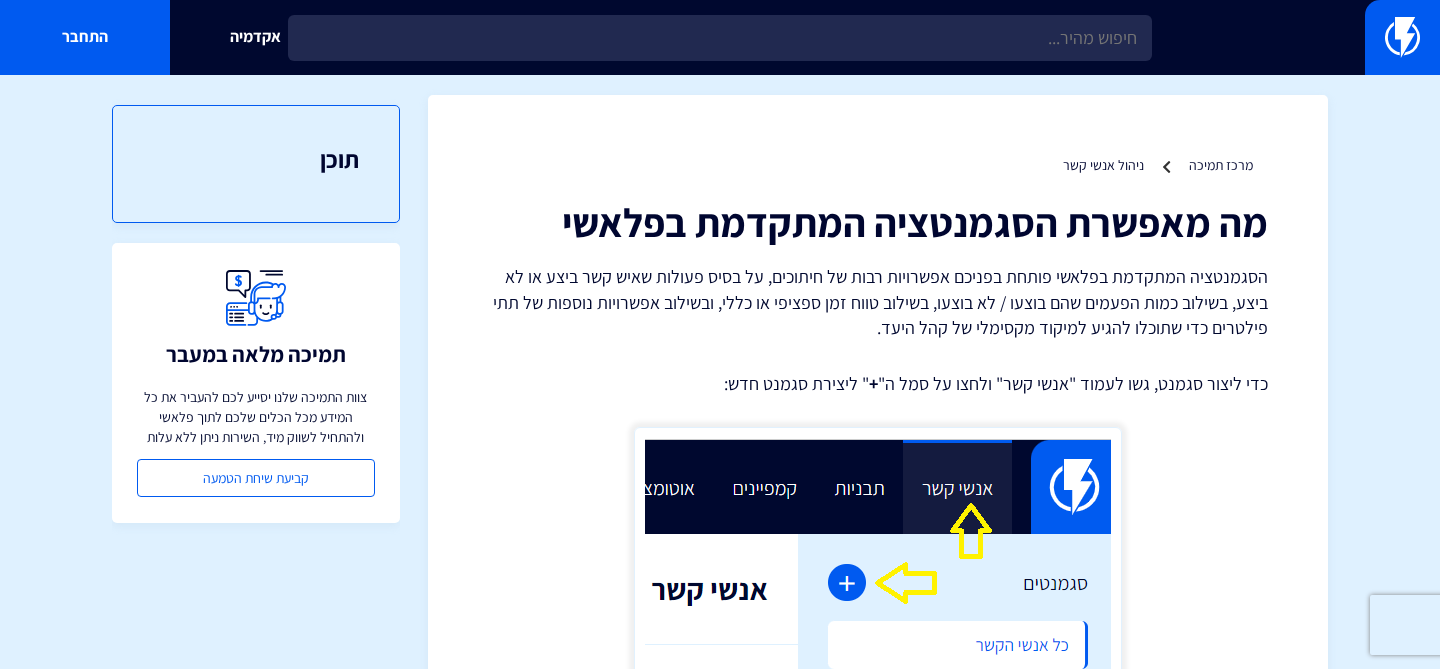 click on "מה מאפשרת הסגמנטציה המתקדמת בפלאשי" at bounding box center [878, 222] 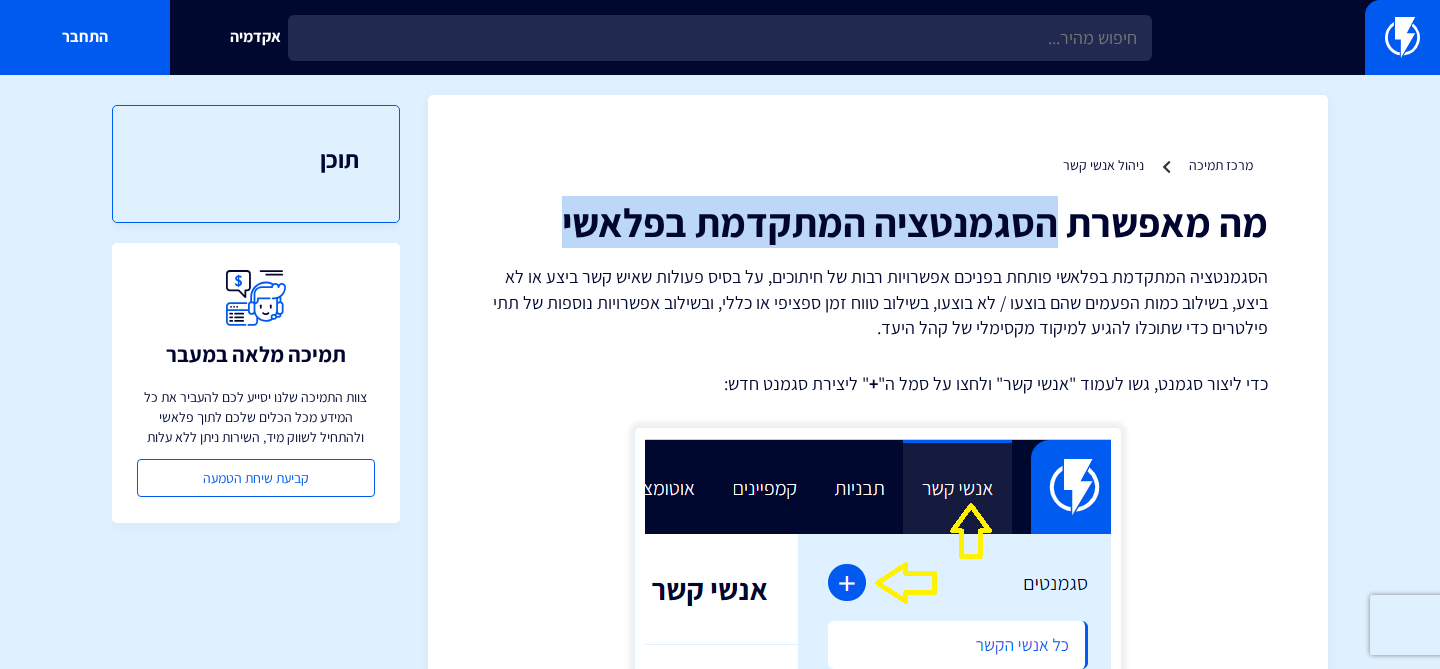 drag, startPoint x: 1055, startPoint y: 219, endPoint x: 658, endPoint y: 211, distance: 397.0806 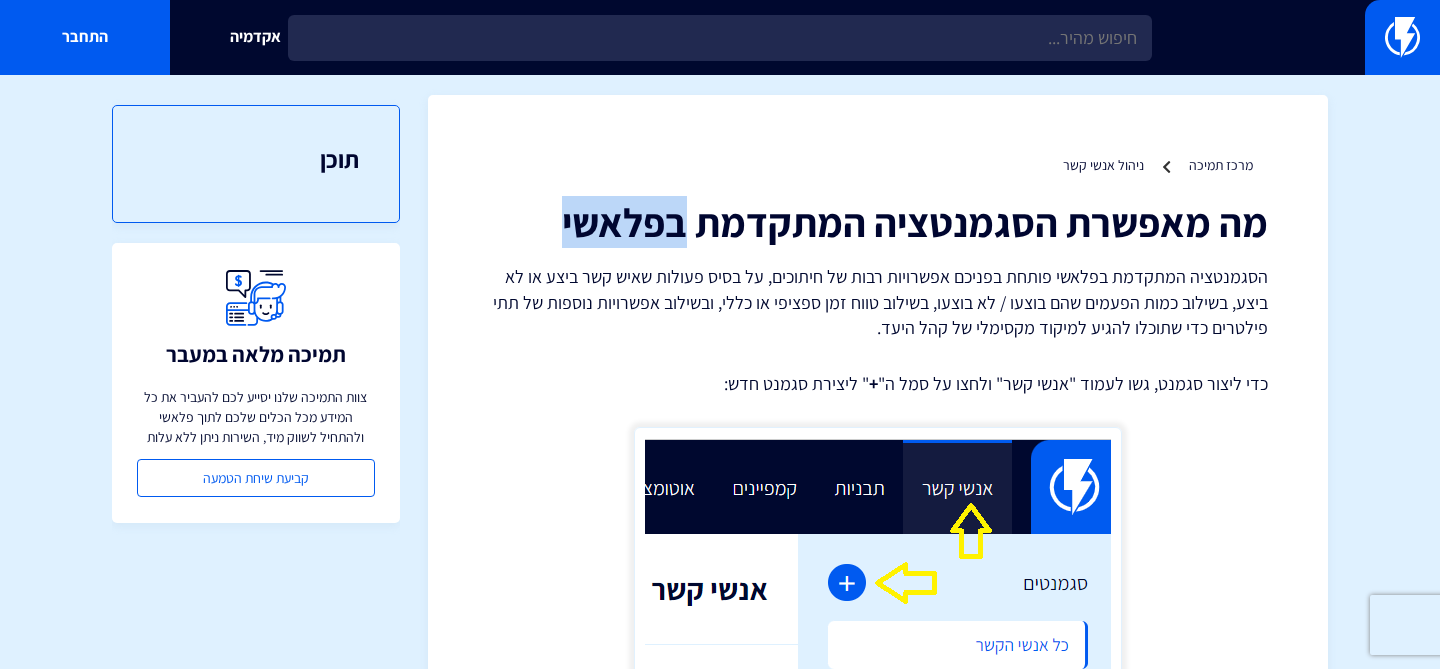 click on "מה מאפשרת הסגמנטציה המתקדמת בפלאשי" at bounding box center (878, 222) 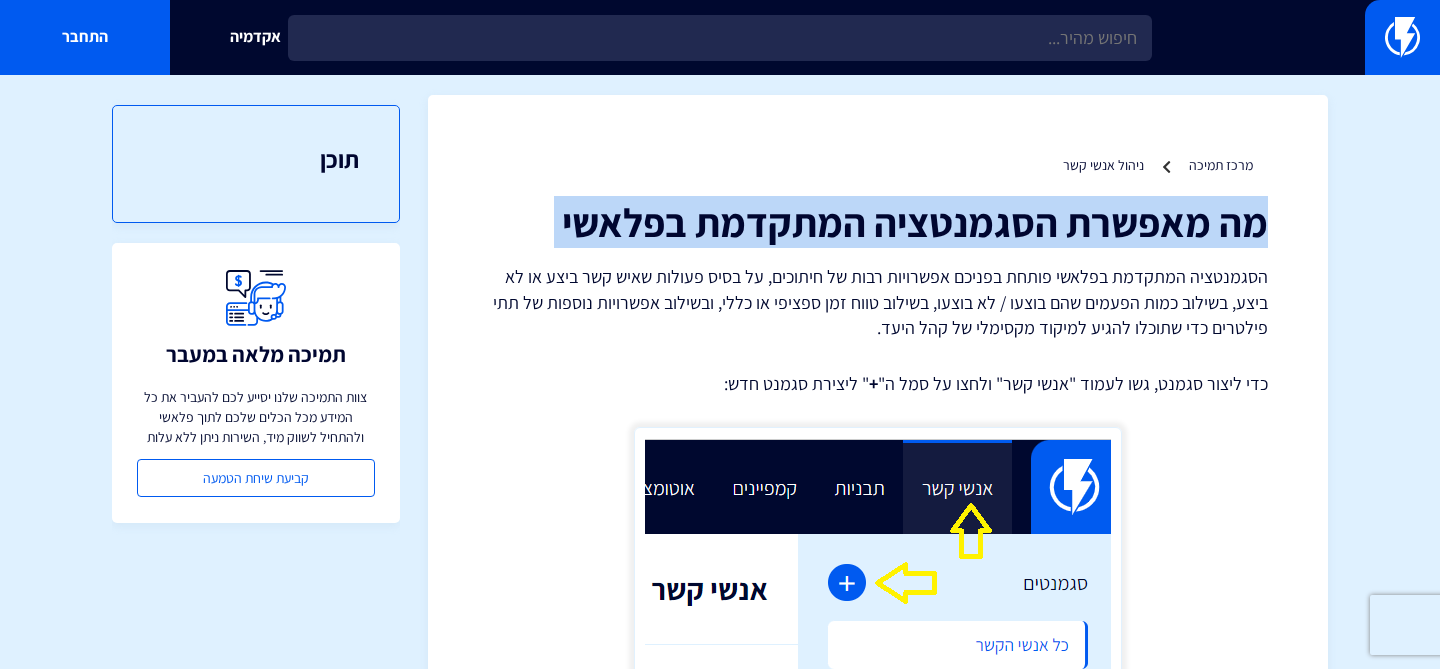 click on "מה מאפשרת הסגמנטציה המתקדמת בפלאשי" at bounding box center (878, 222) 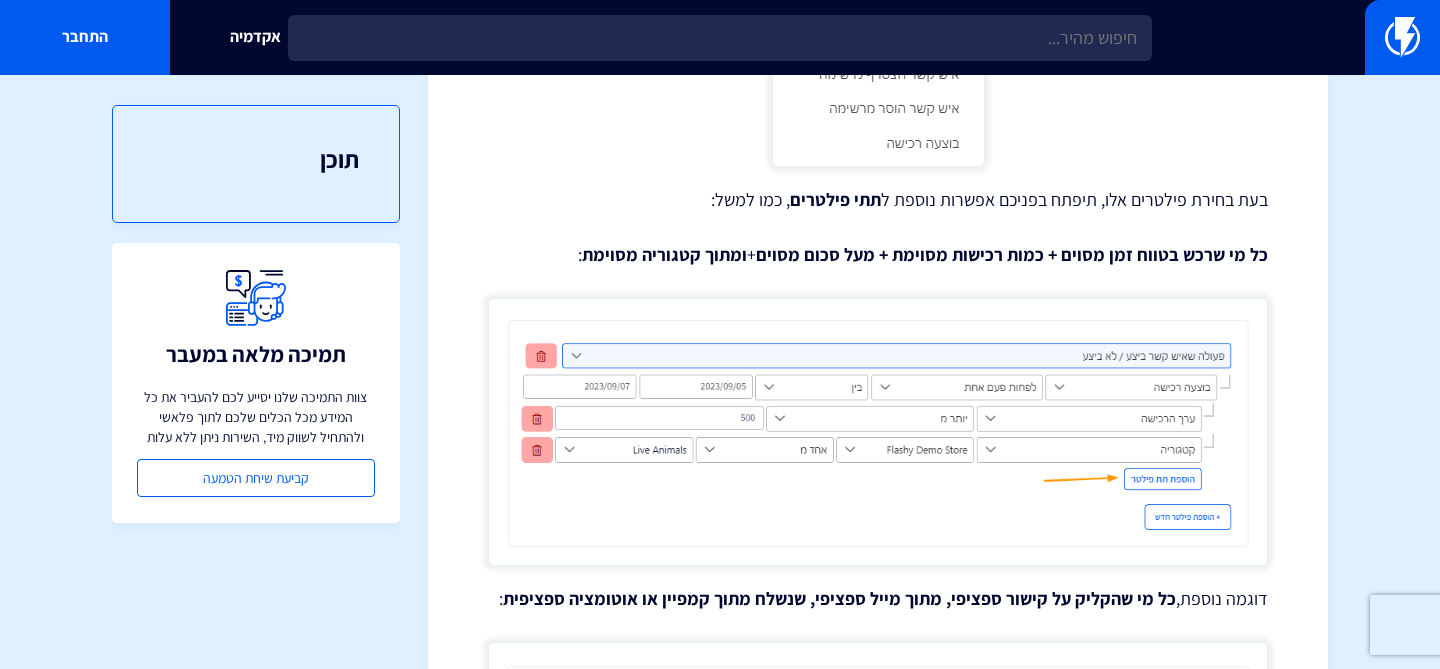 scroll, scrollTop: 1513, scrollLeft: 0, axis: vertical 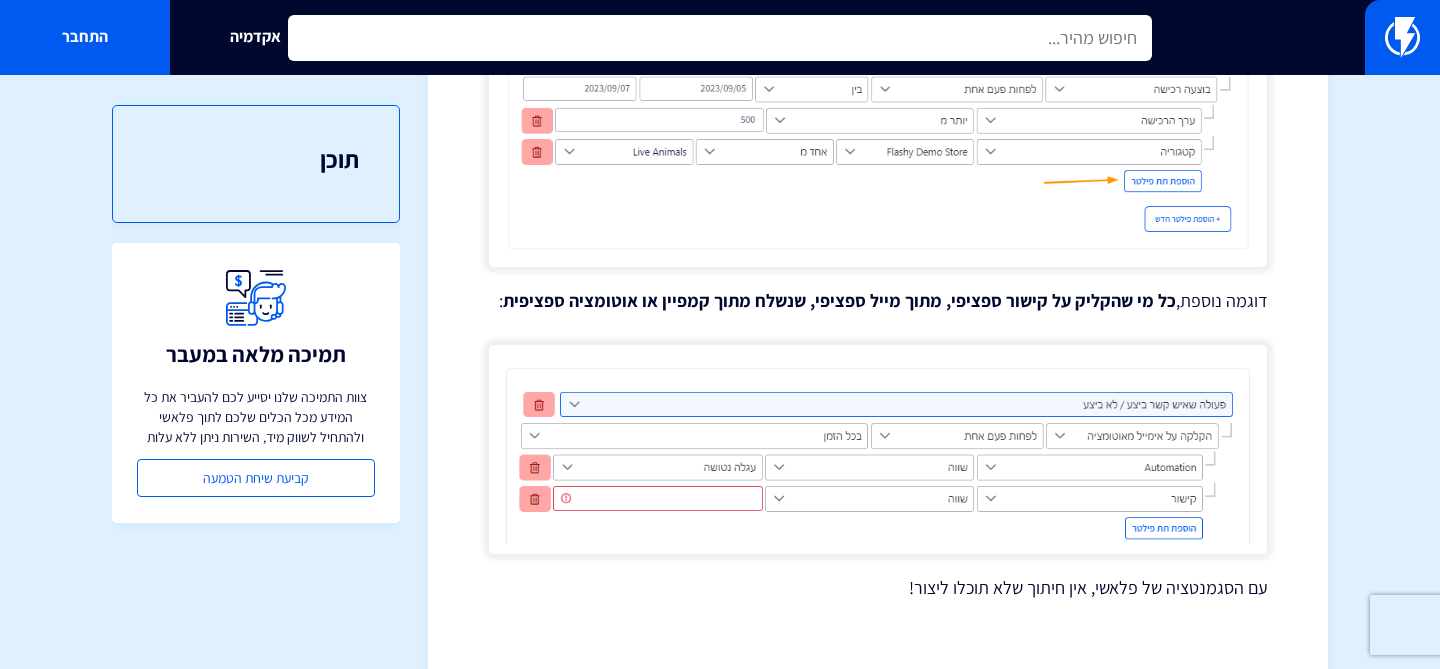 click at bounding box center (720, 38) 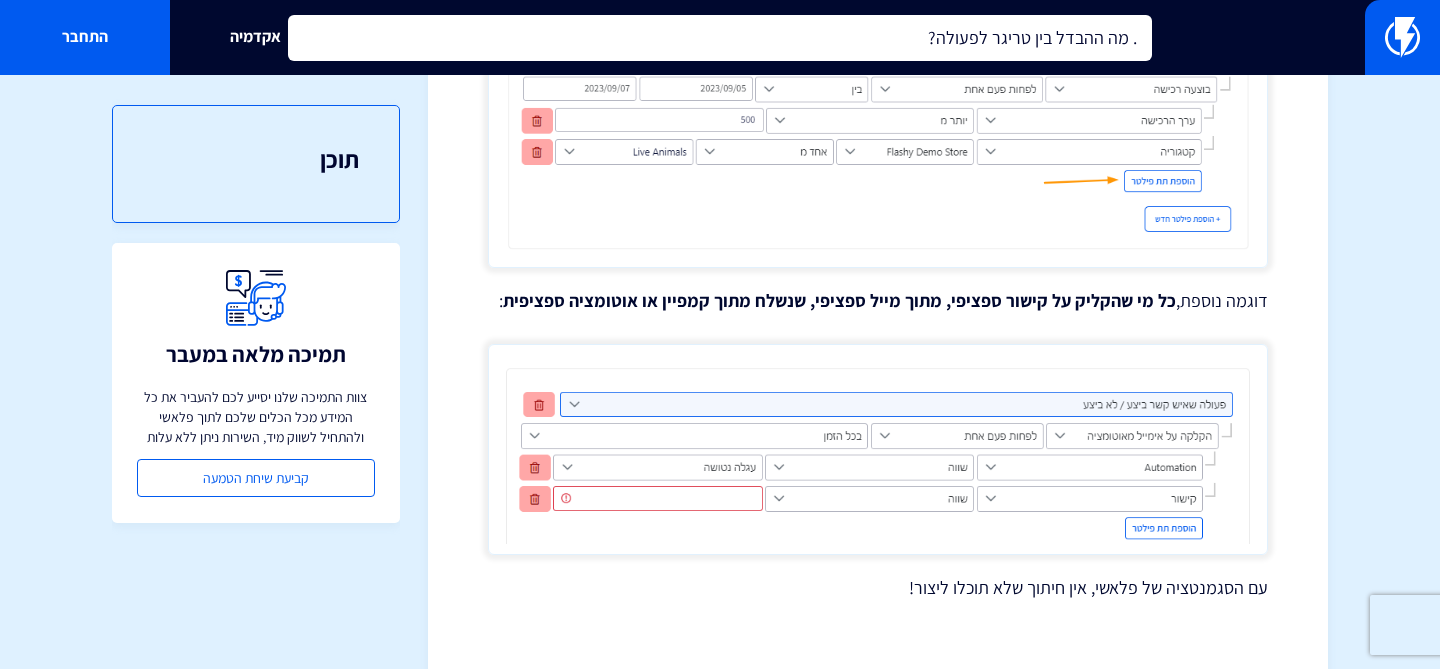 type on ". מה ההבדל בין טריגר לפעולה?" 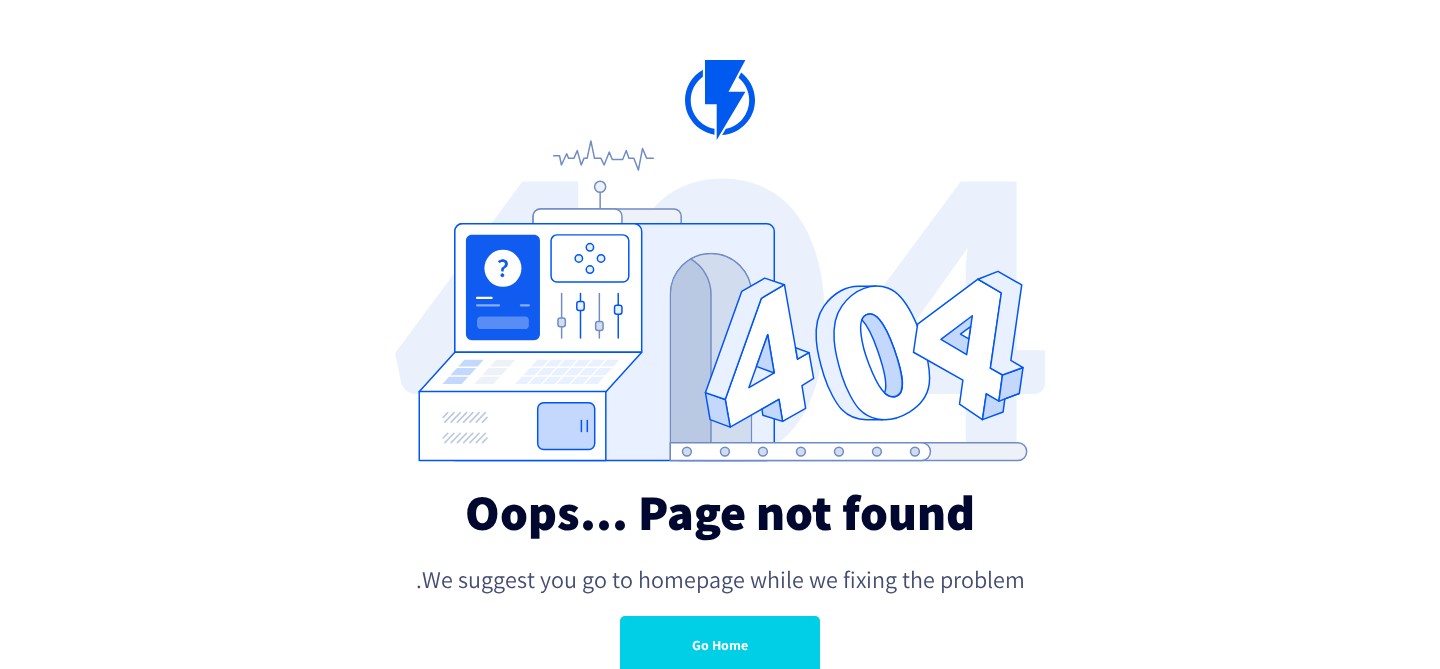 scroll, scrollTop: 0, scrollLeft: 0, axis: both 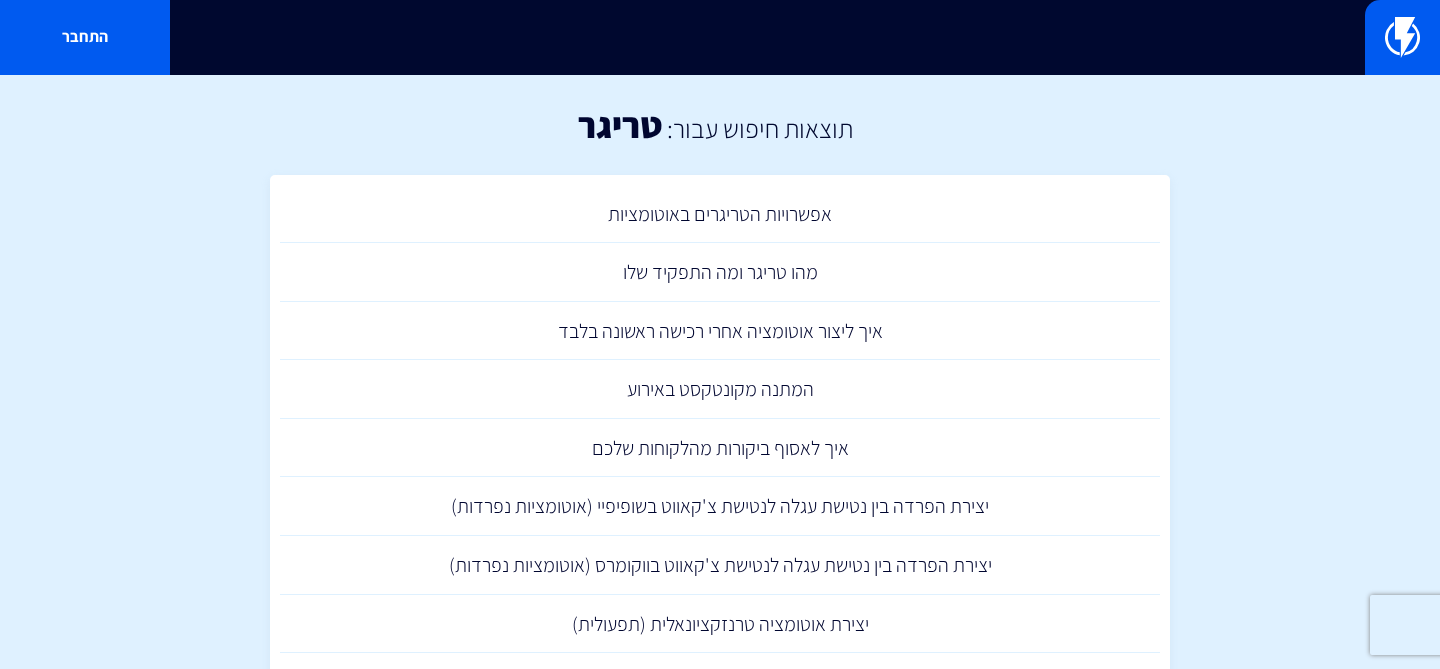 click on "תוצאות חיפוש עבור:
טריגר" at bounding box center (720, 125) 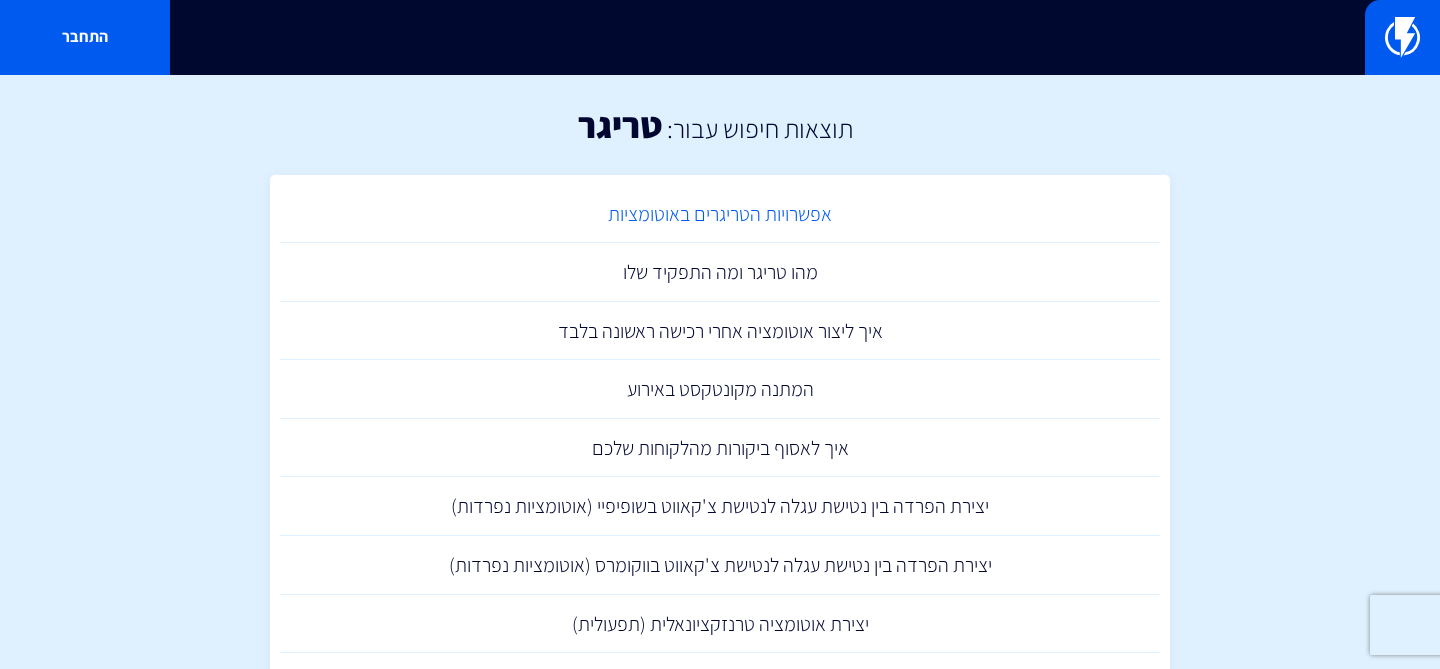 click on "אפשרויות הטריגרים באוטומציות" at bounding box center (720, 214) 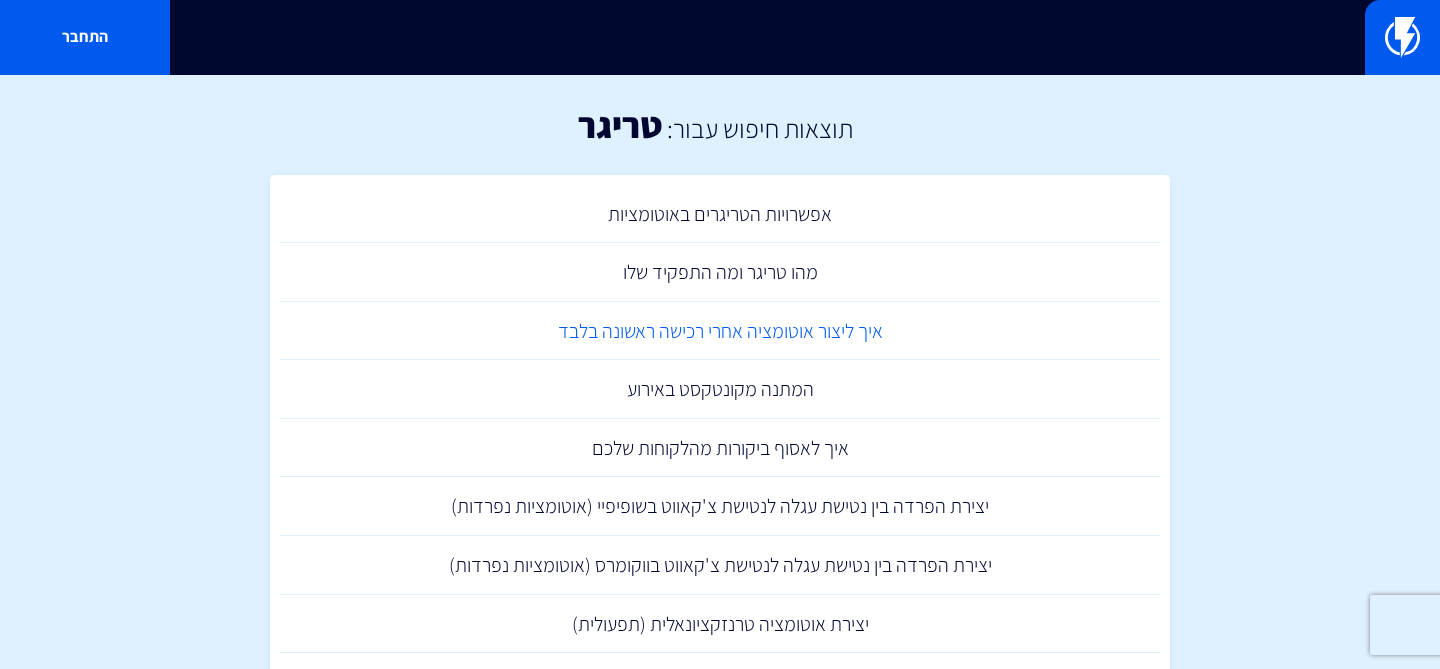scroll, scrollTop: 0, scrollLeft: 0, axis: both 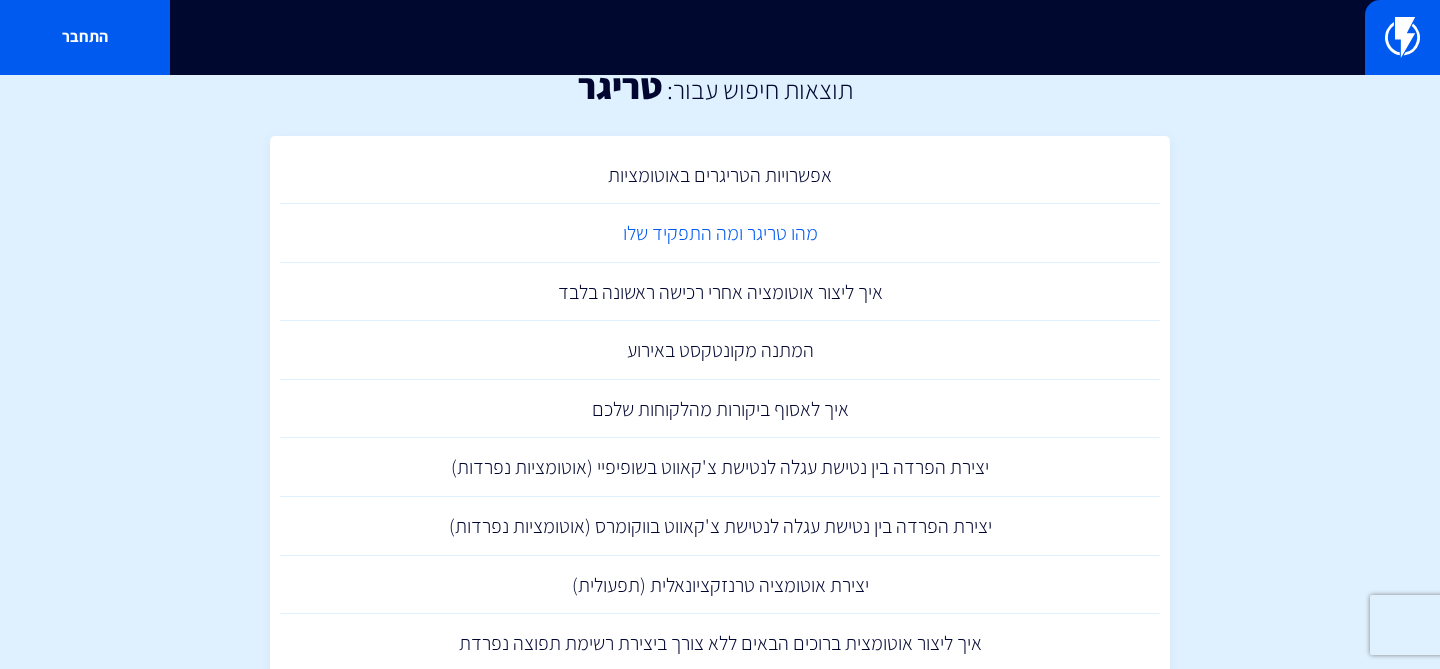 click on "מהו טריגר ומה התפקיד שלו" at bounding box center (720, 233) 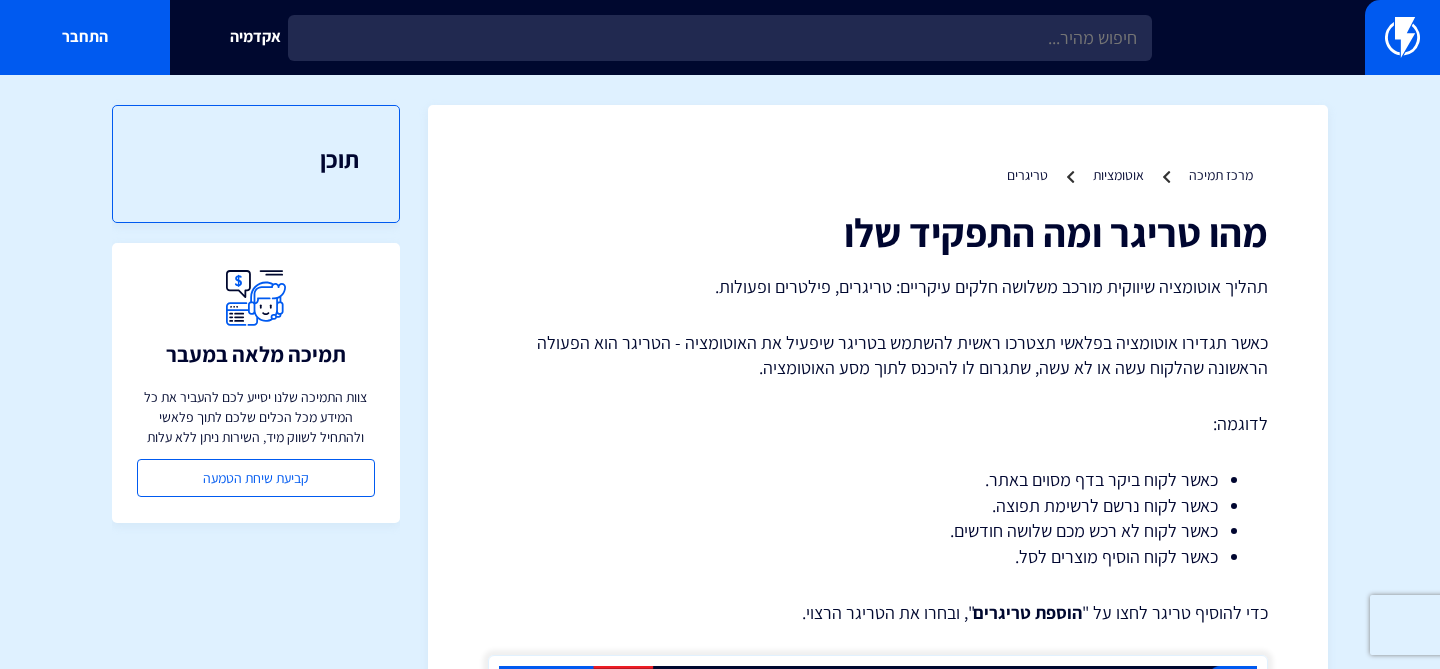 scroll, scrollTop: 0, scrollLeft: 0, axis: both 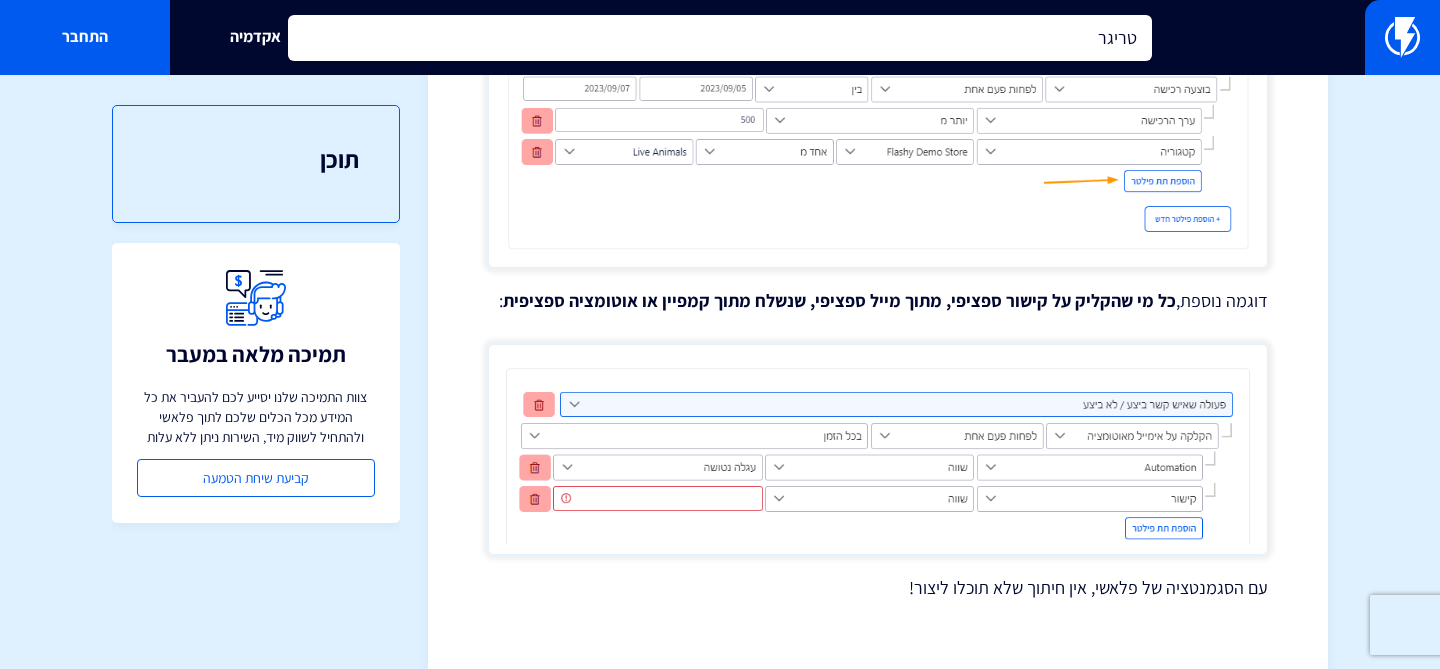 click on "טריגר" at bounding box center [720, 38] 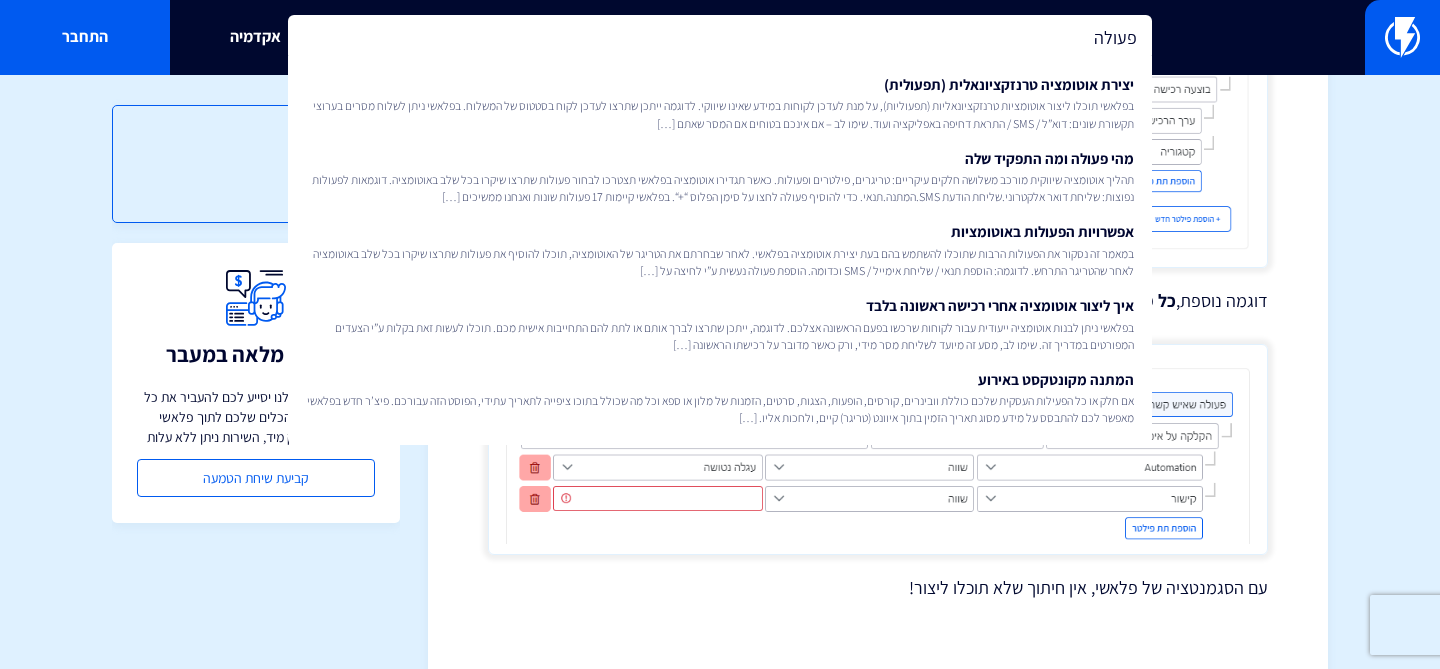 type on "פעולה" 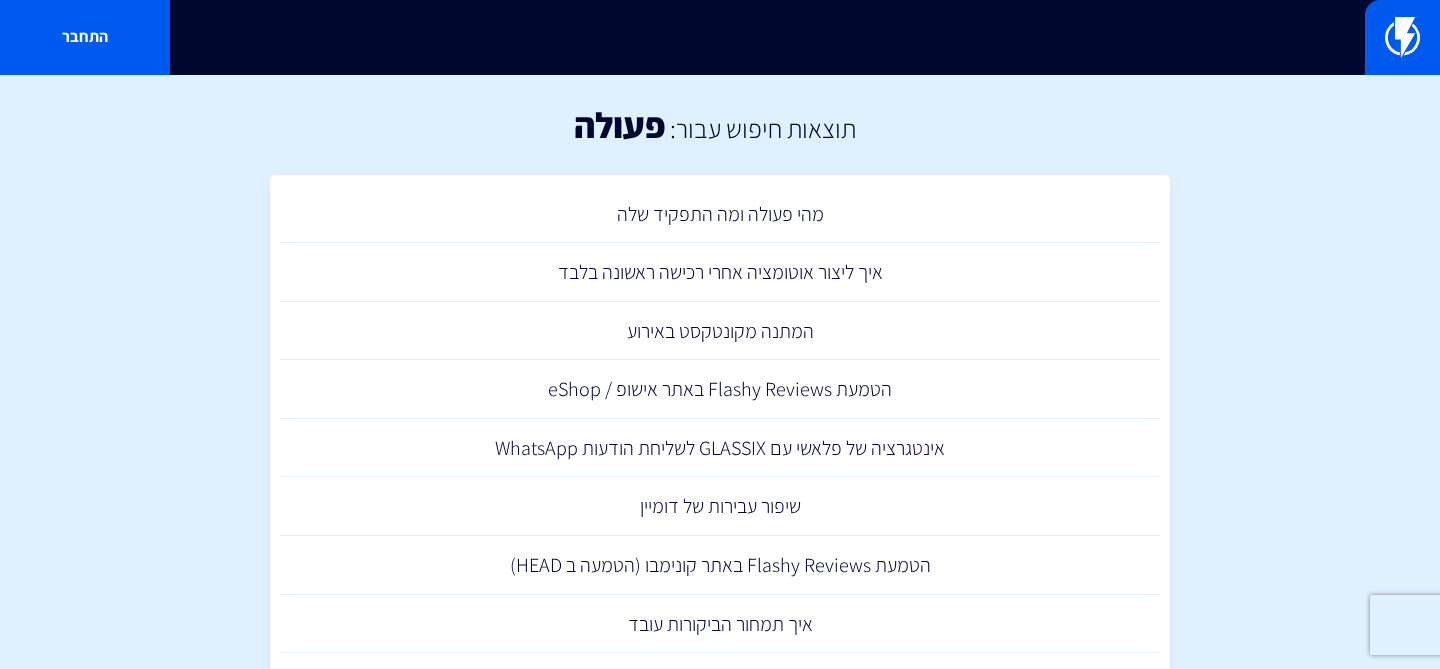scroll, scrollTop: 0, scrollLeft: 0, axis: both 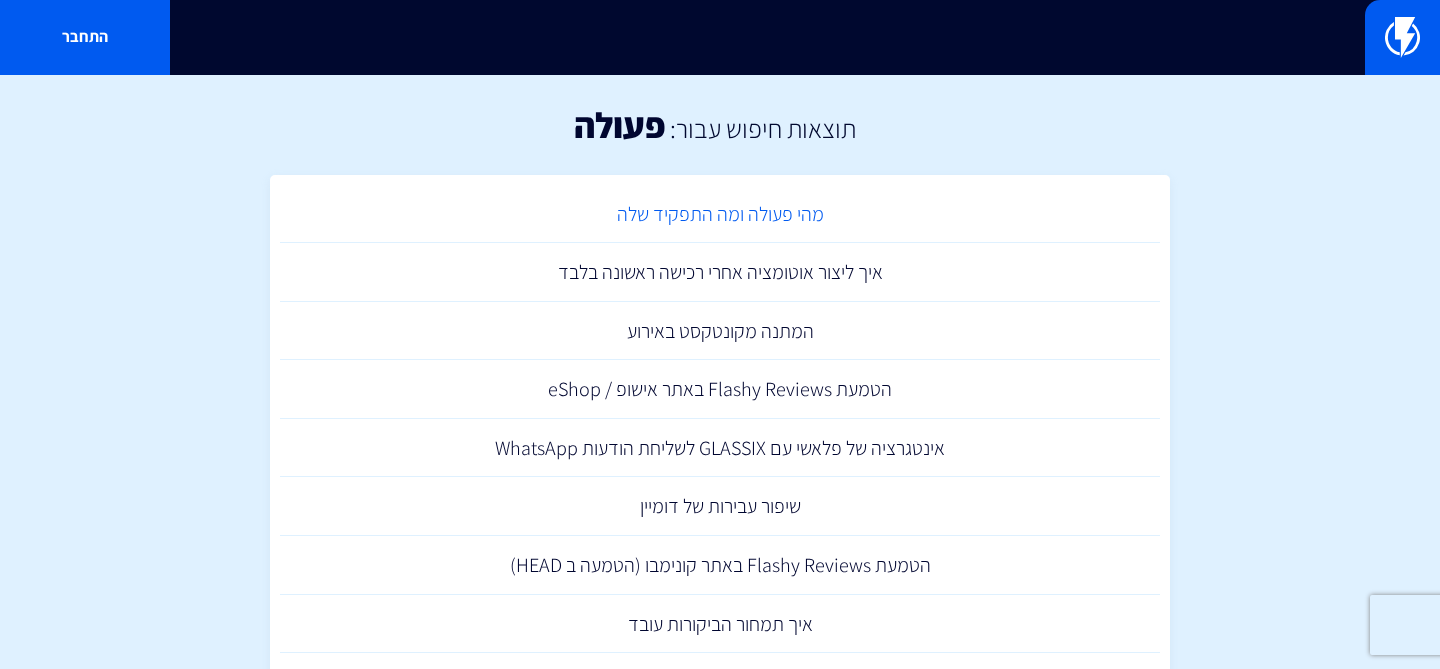 click on "מהי פעולה ומה התפקיד שלה" at bounding box center [720, 214] 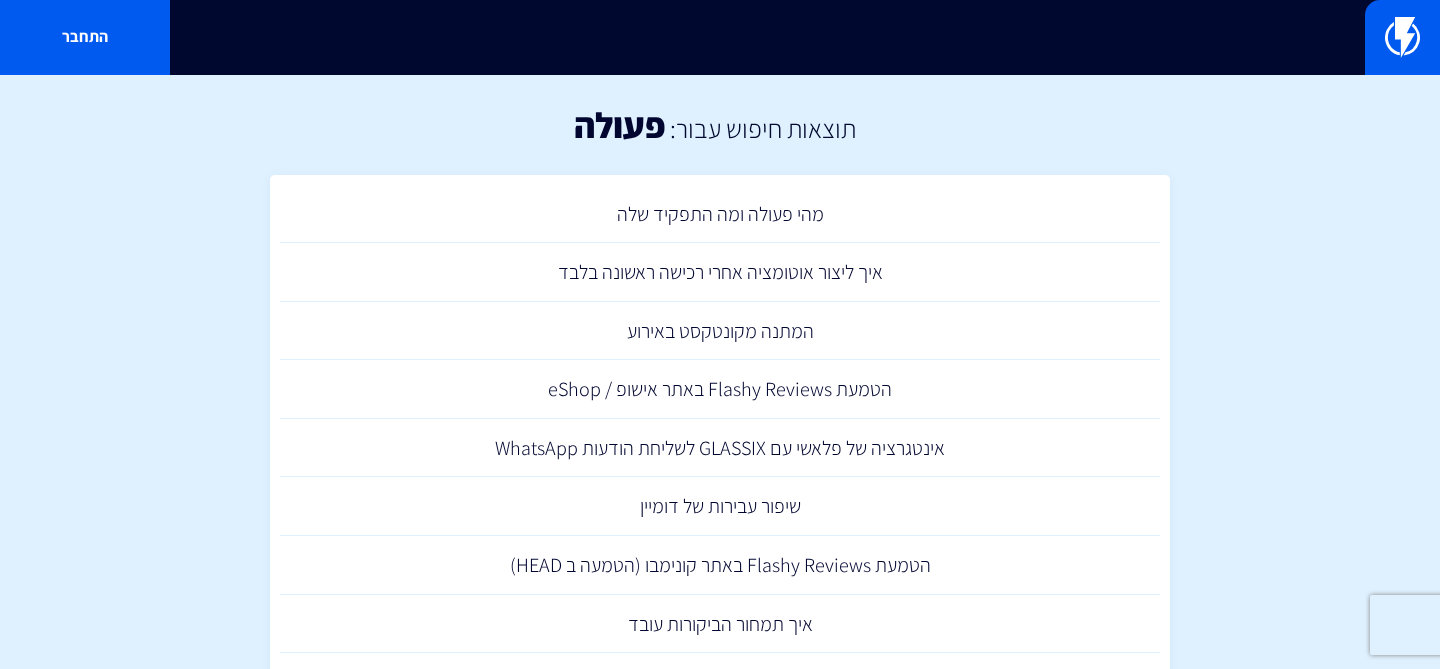 scroll, scrollTop: 0, scrollLeft: 0, axis: both 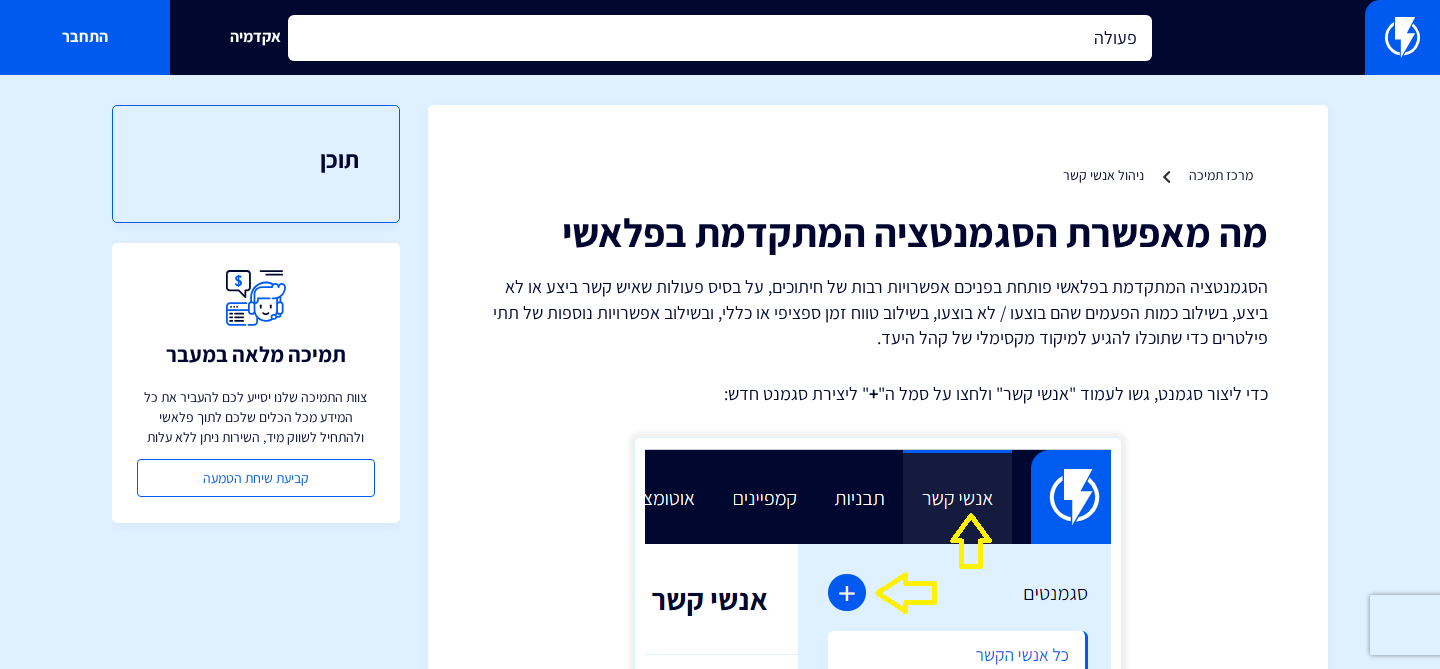 click on "פעולה" at bounding box center [720, 38] 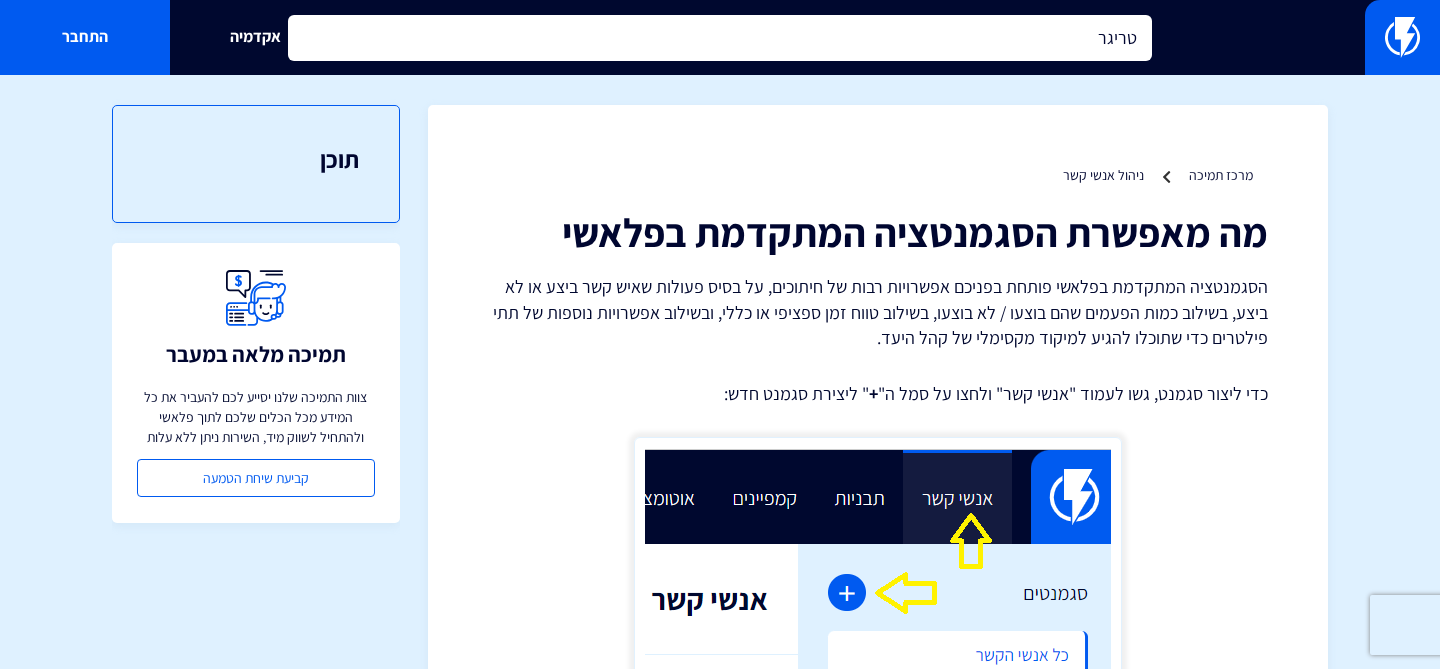 type on "טריגר" 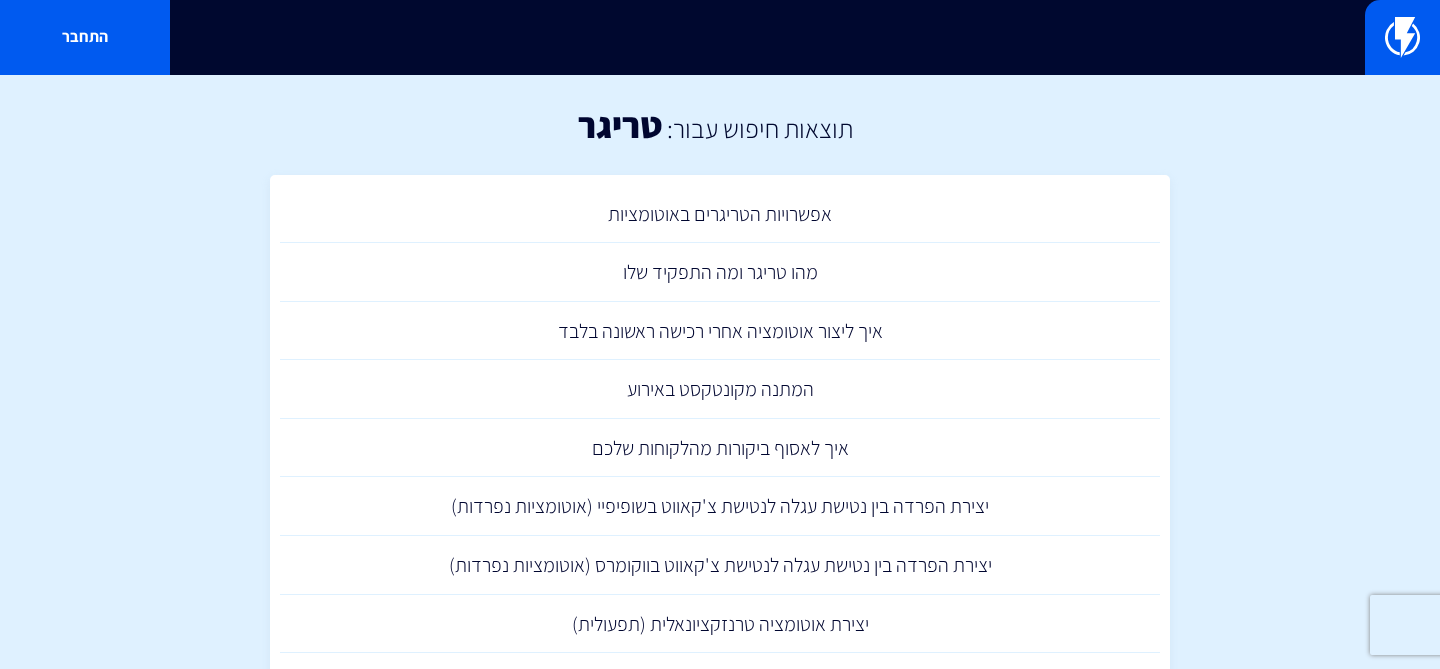 scroll, scrollTop: 0, scrollLeft: 0, axis: both 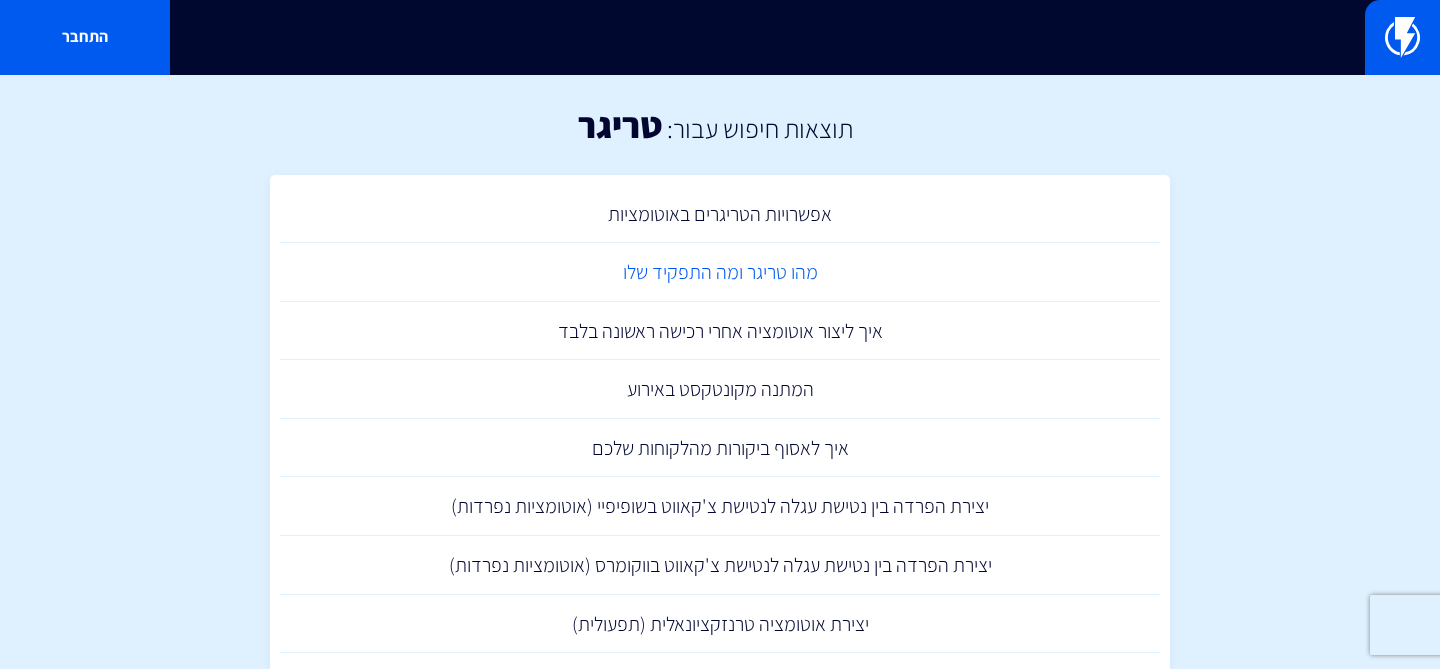click on "מהו טריגר ומה התפקיד שלו" at bounding box center (720, 272) 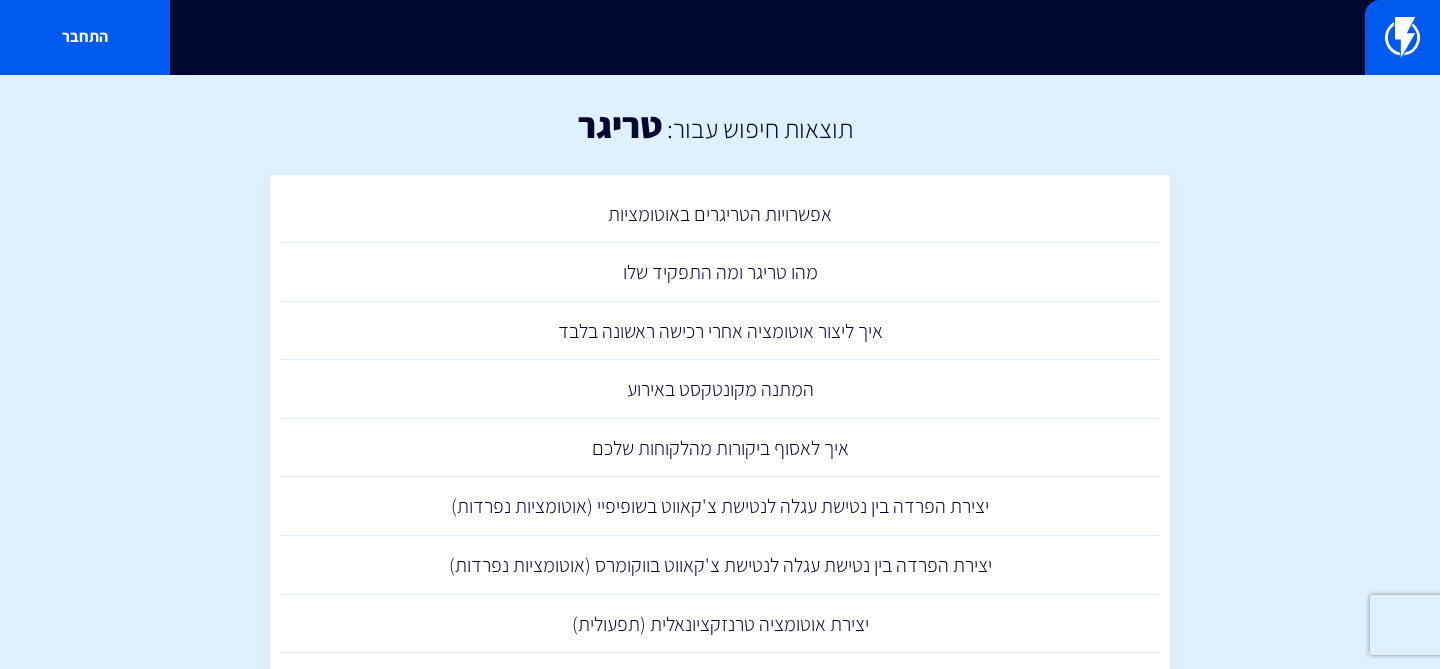 scroll, scrollTop: 0, scrollLeft: 0, axis: both 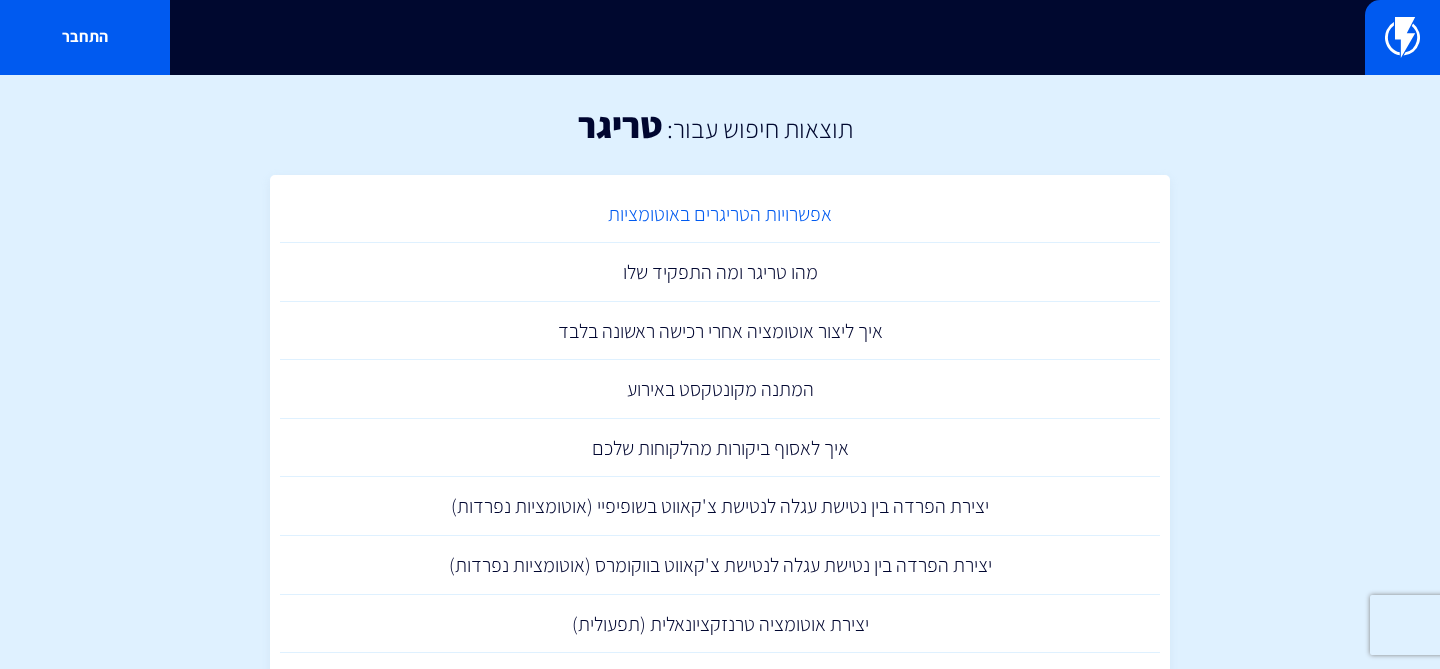 click on "אפשרויות הטריגרים באוטומציות" at bounding box center [720, 214] 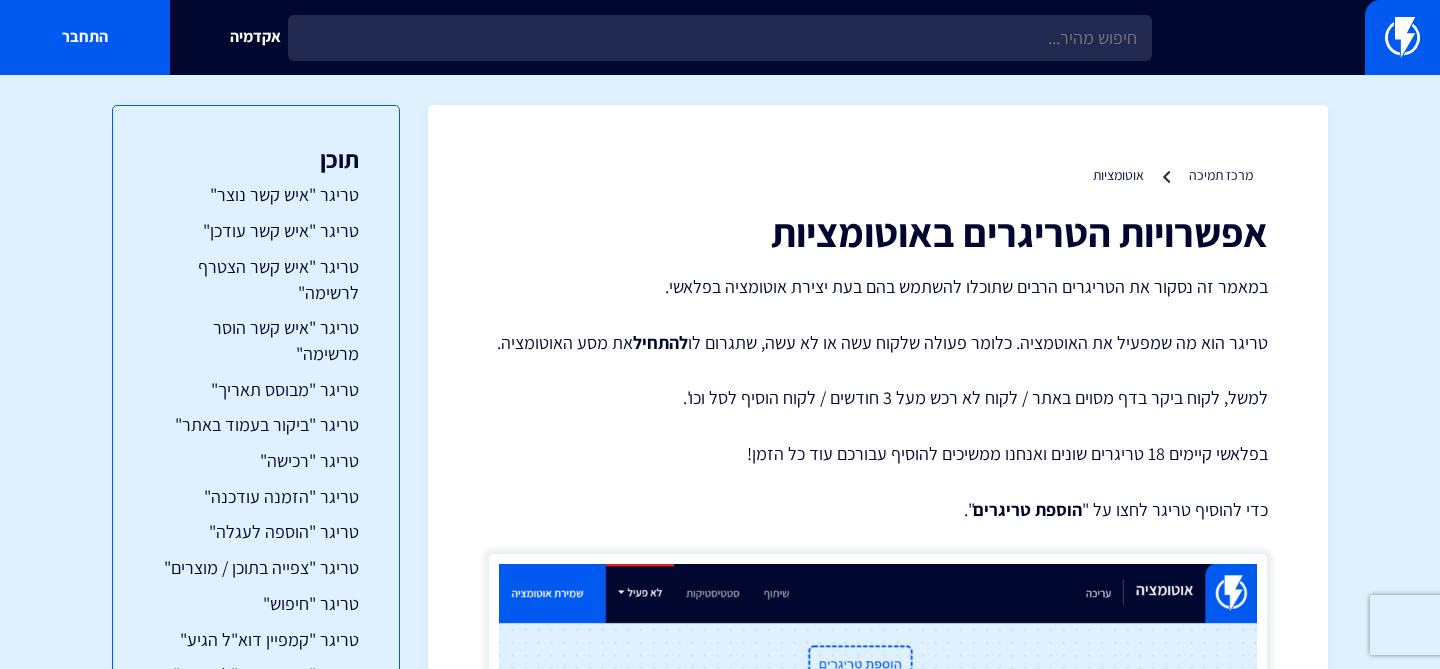 scroll, scrollTop: 0, scrollLeft: 0, axis: both 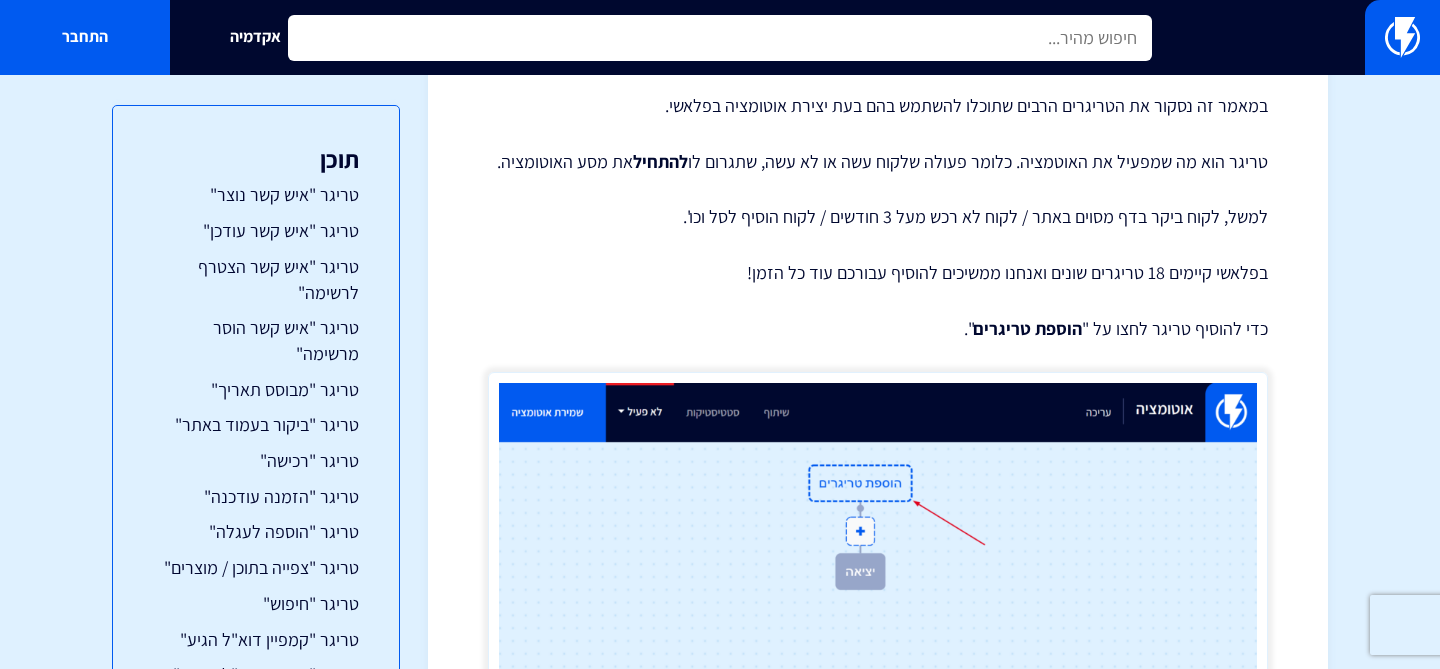 click at bounding box center (720, 38) 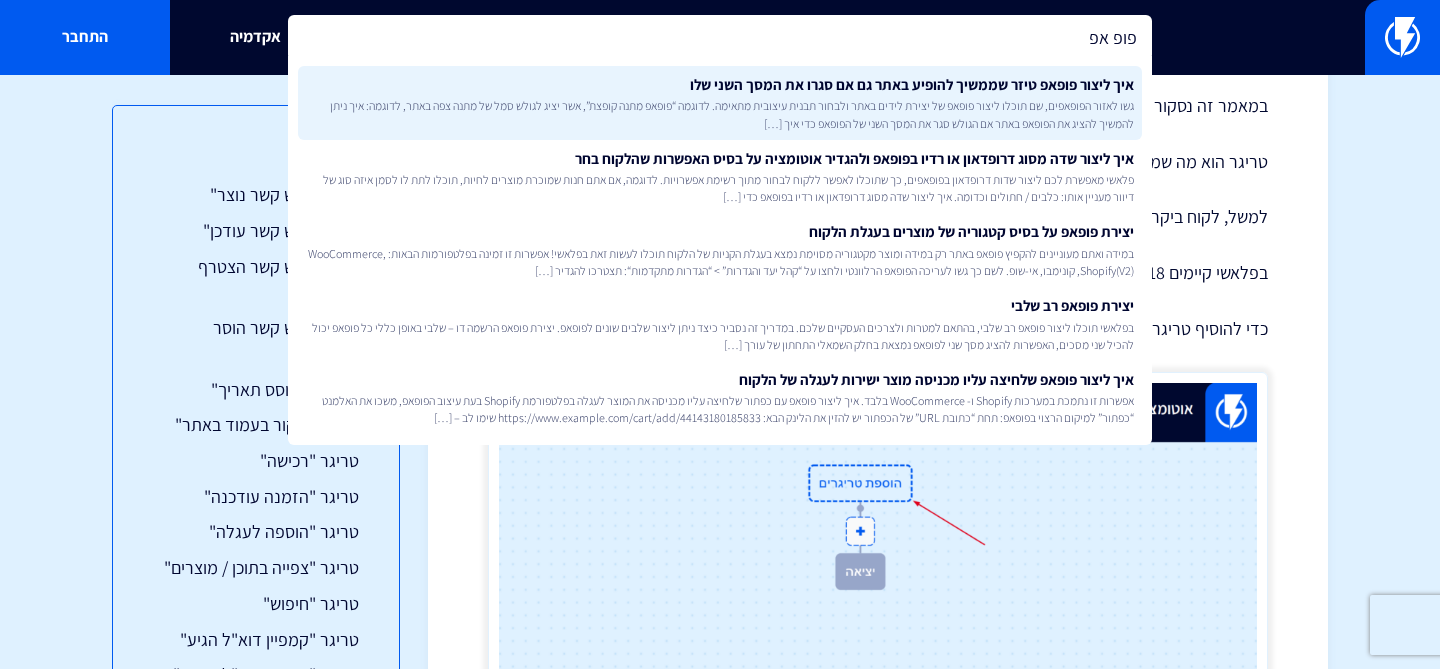 type on "פופ אפ" 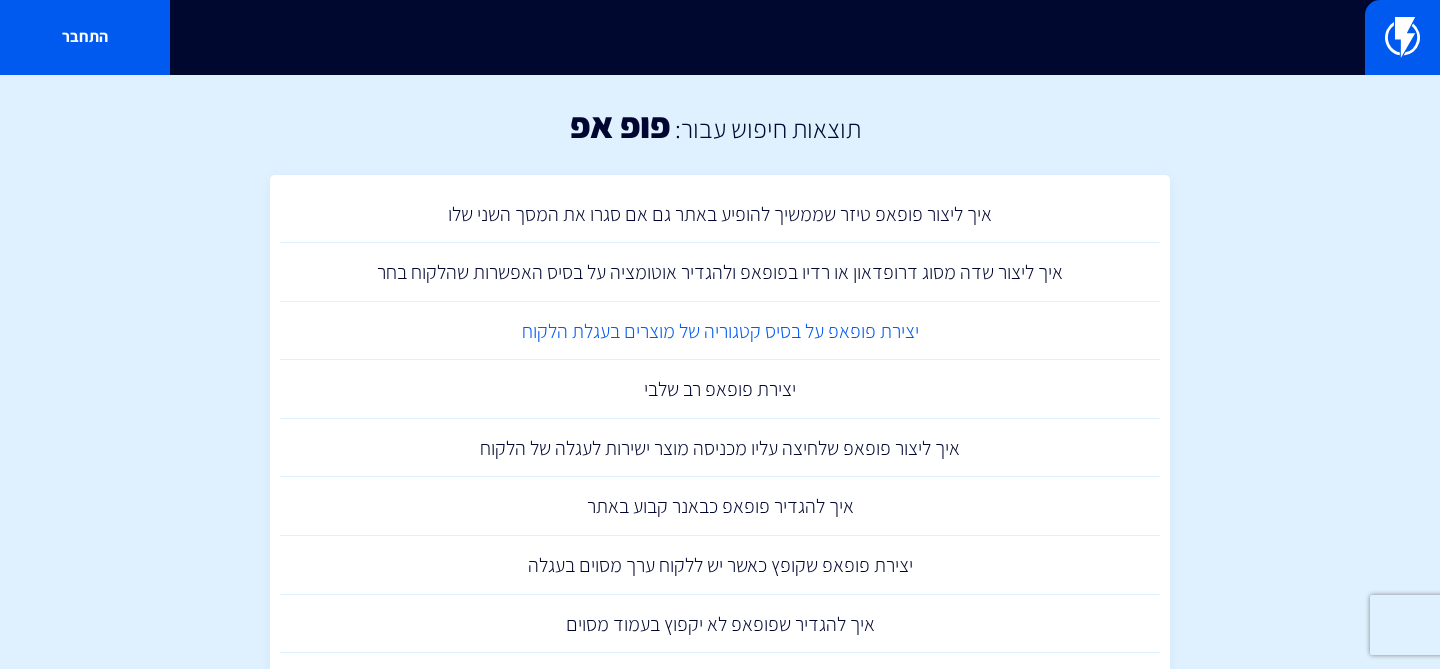 scroll, scrollTop: 0, scrollLeft: 0, axis: both 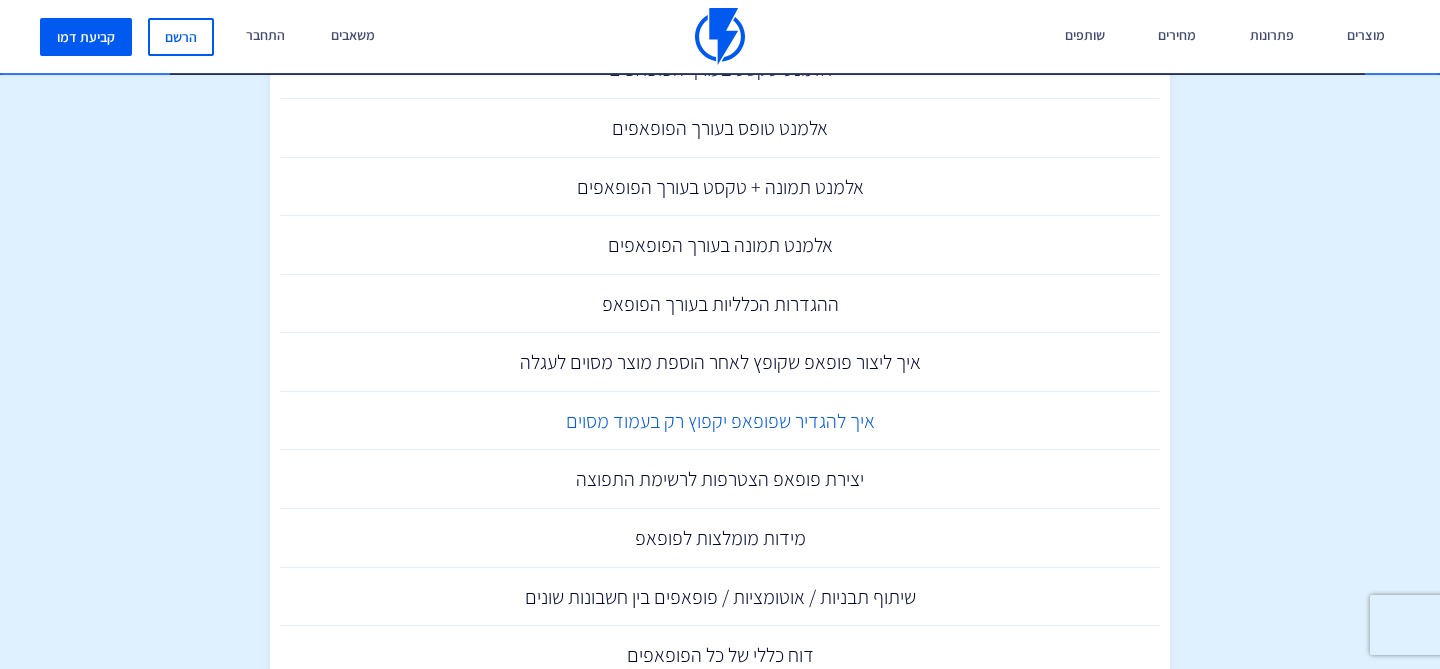 click on "איך להגדיר שפופאפ יקפוץ רק בעמוד מסוים" at bounding box center [720, 421] 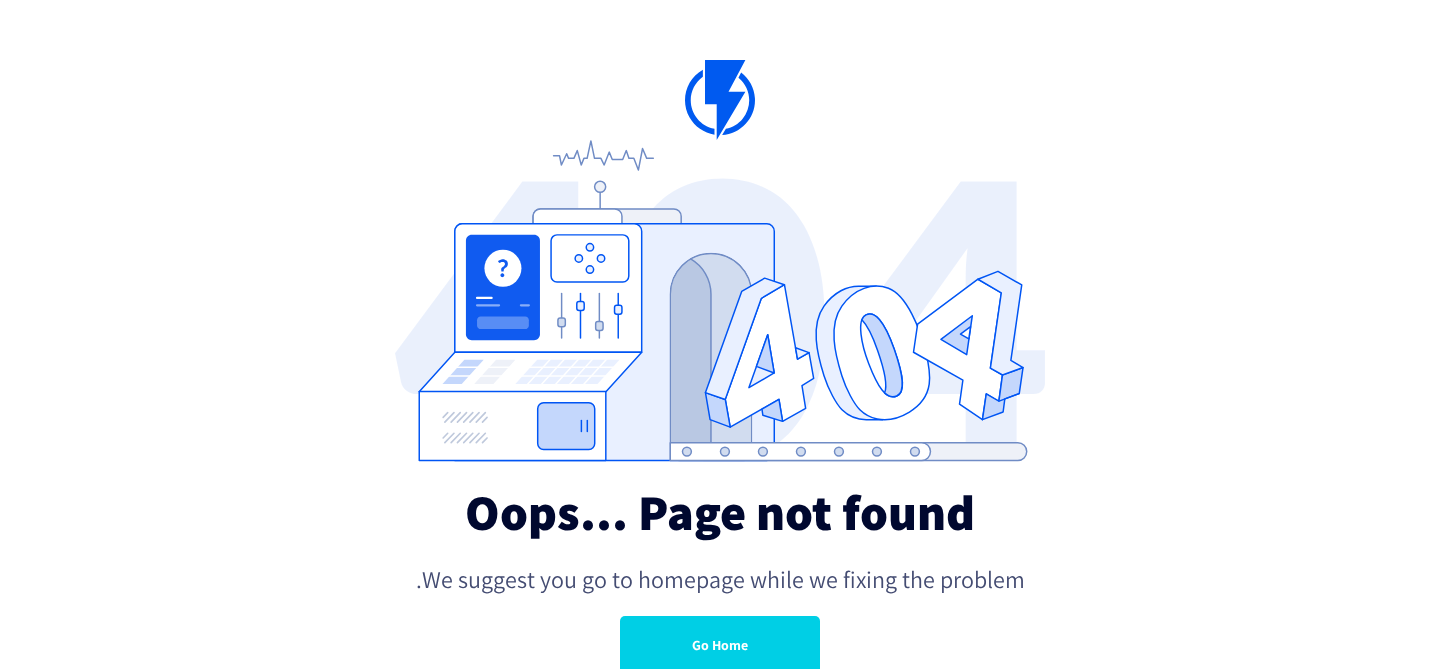 scroll, scrollTop: 0, scrollLeft: 0, axis: both 